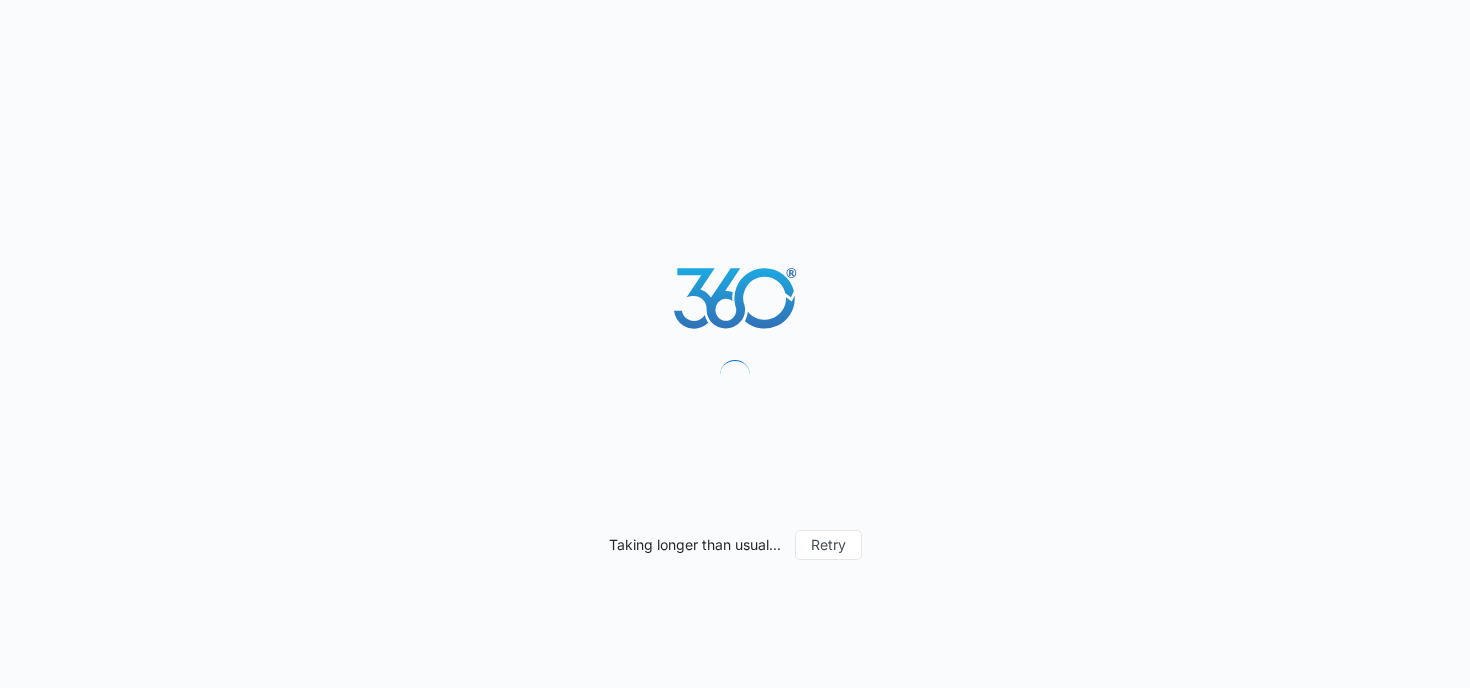 scroll, scrollTop: 0, scrollLeft: 0, axis: both 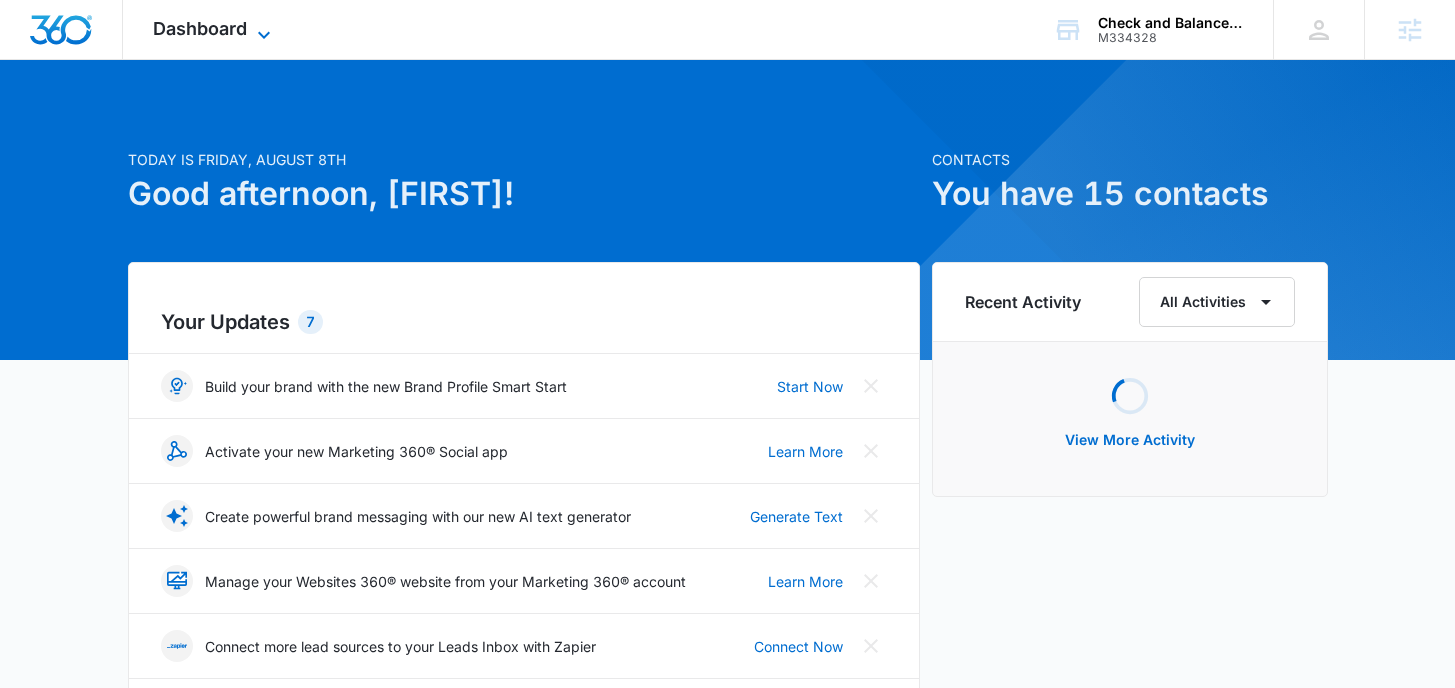 click on "Dashboard" at bounding box center [200, 28] 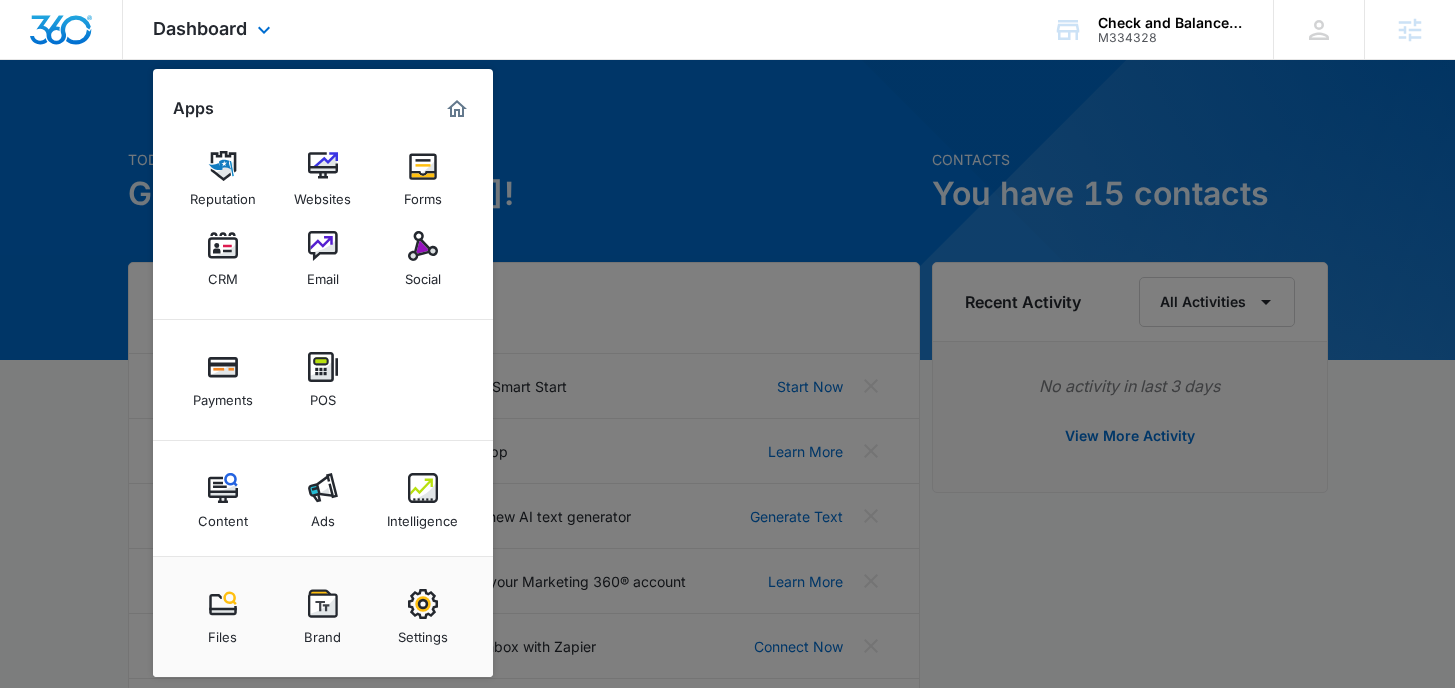 scroll, scrollTop: 12, scrollLeft: 0, axis: vertical 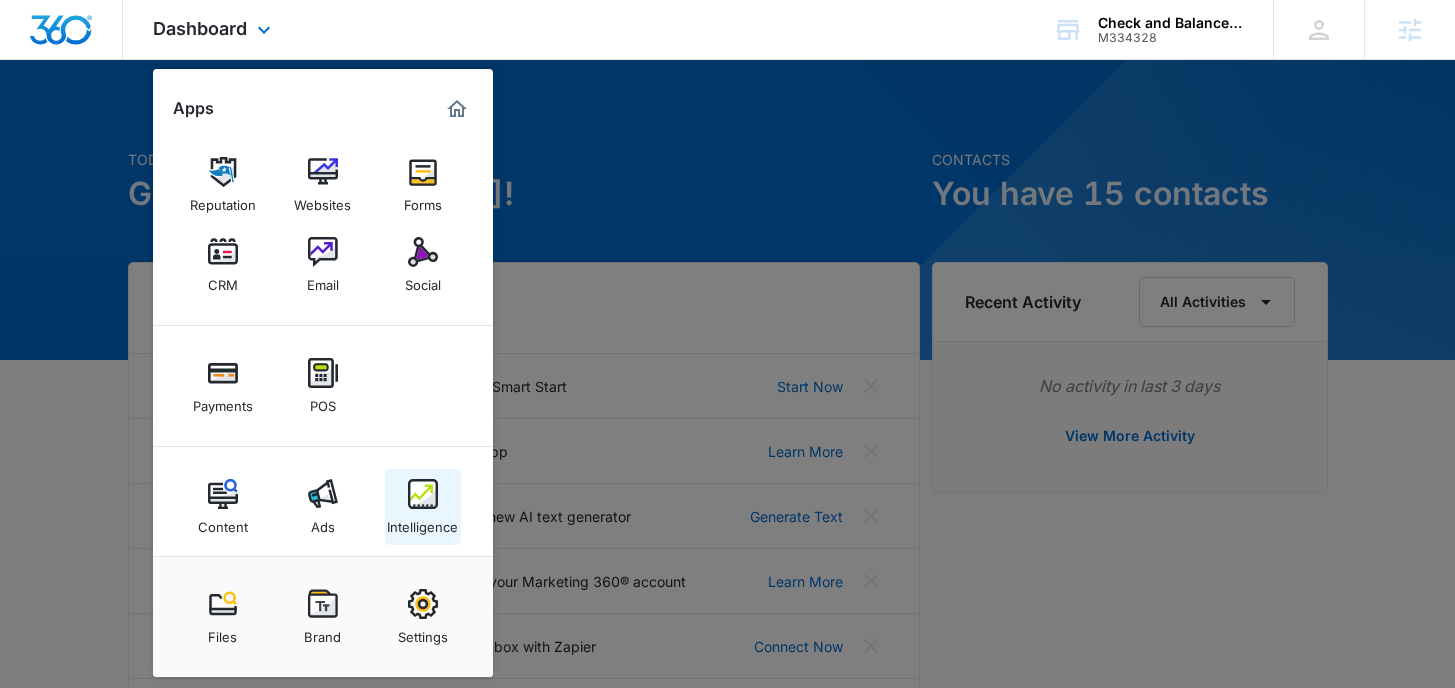 click at bounding box center (423, 494) 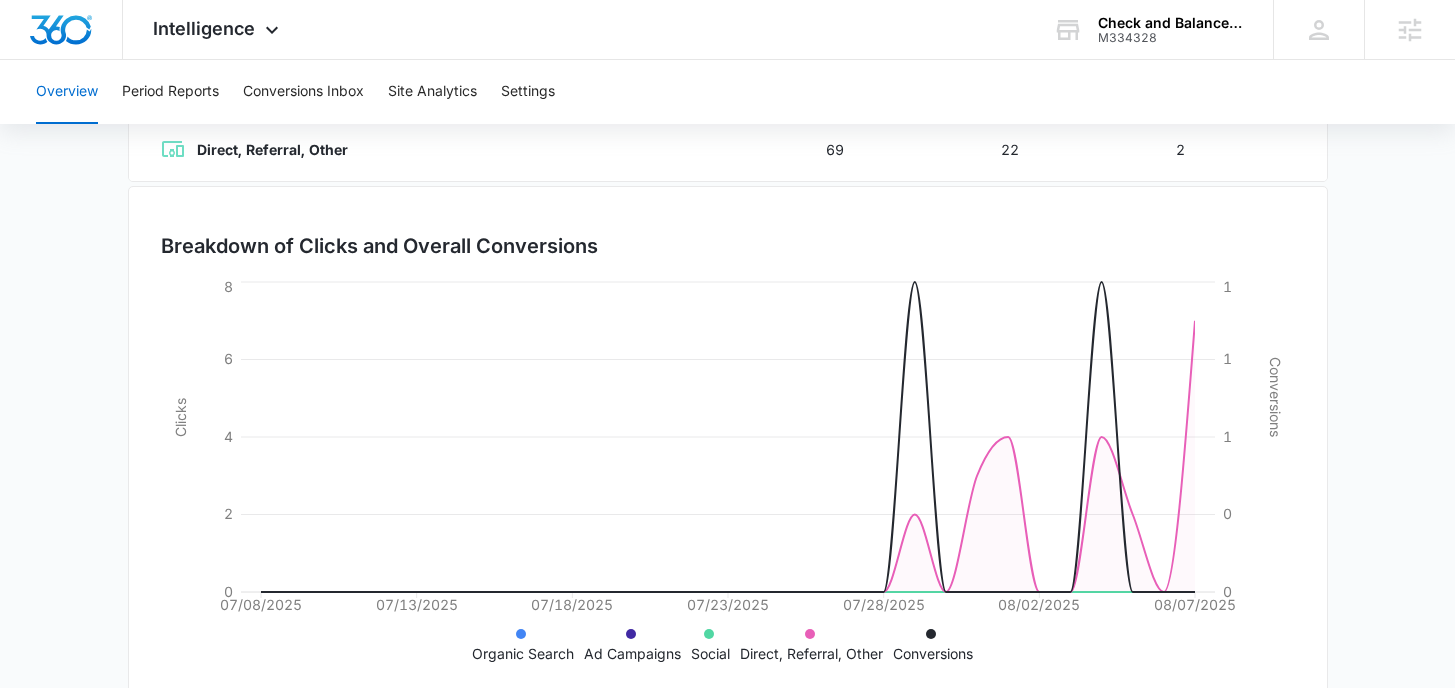 scroll, scrollTop: 550, scrollLeft: 0, axis: vertical 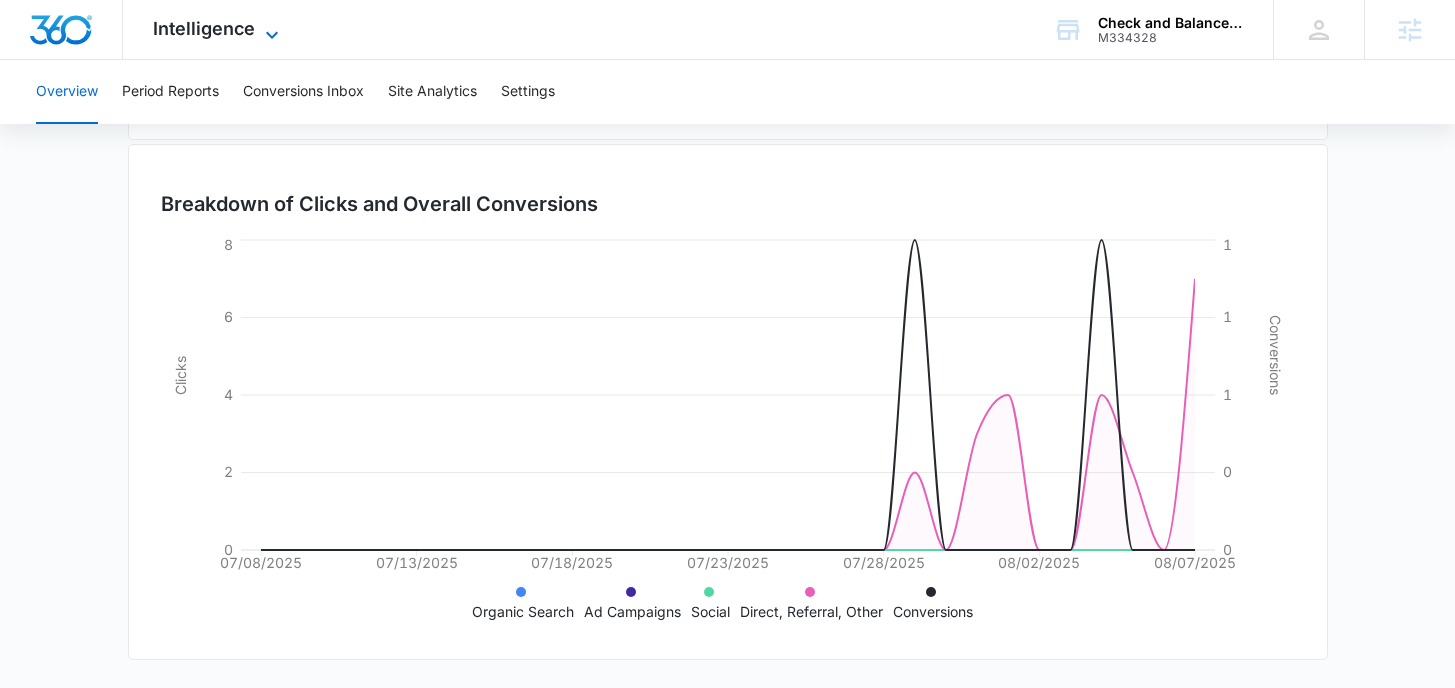 click 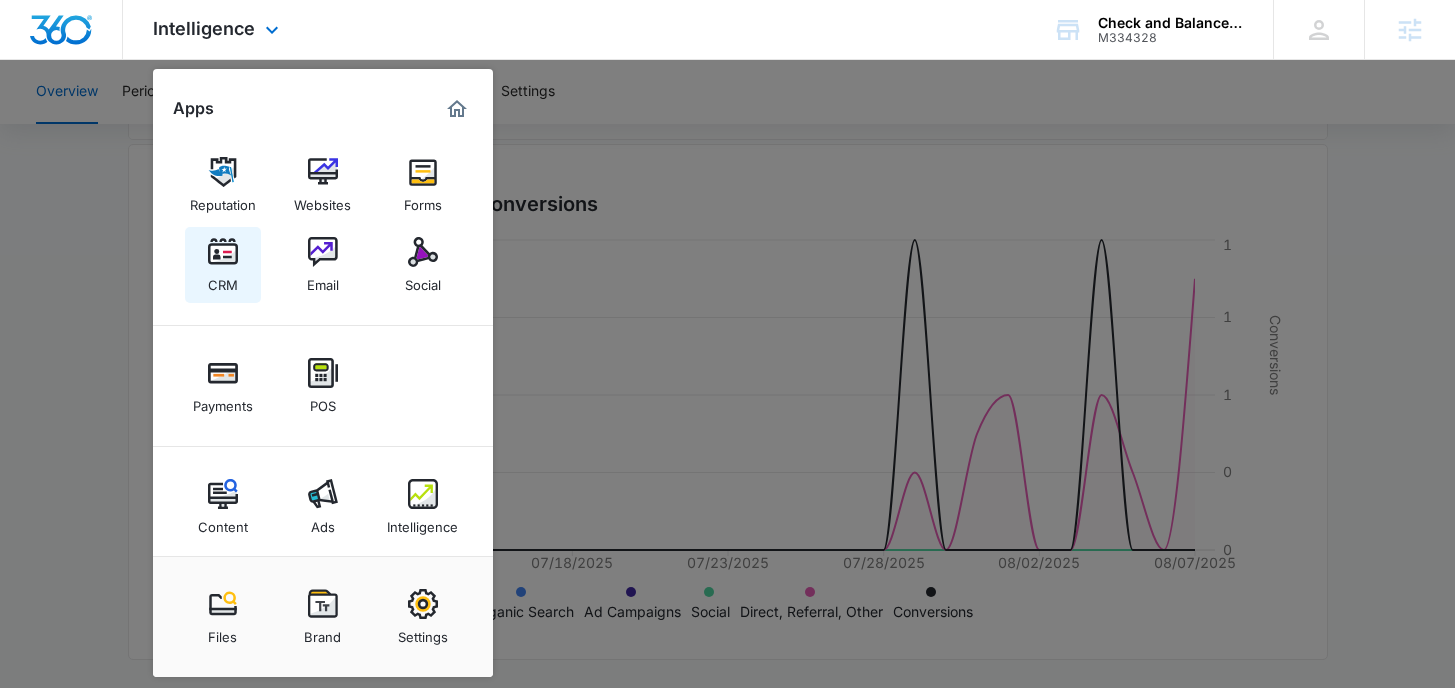 click at bounding box center [223, 252] 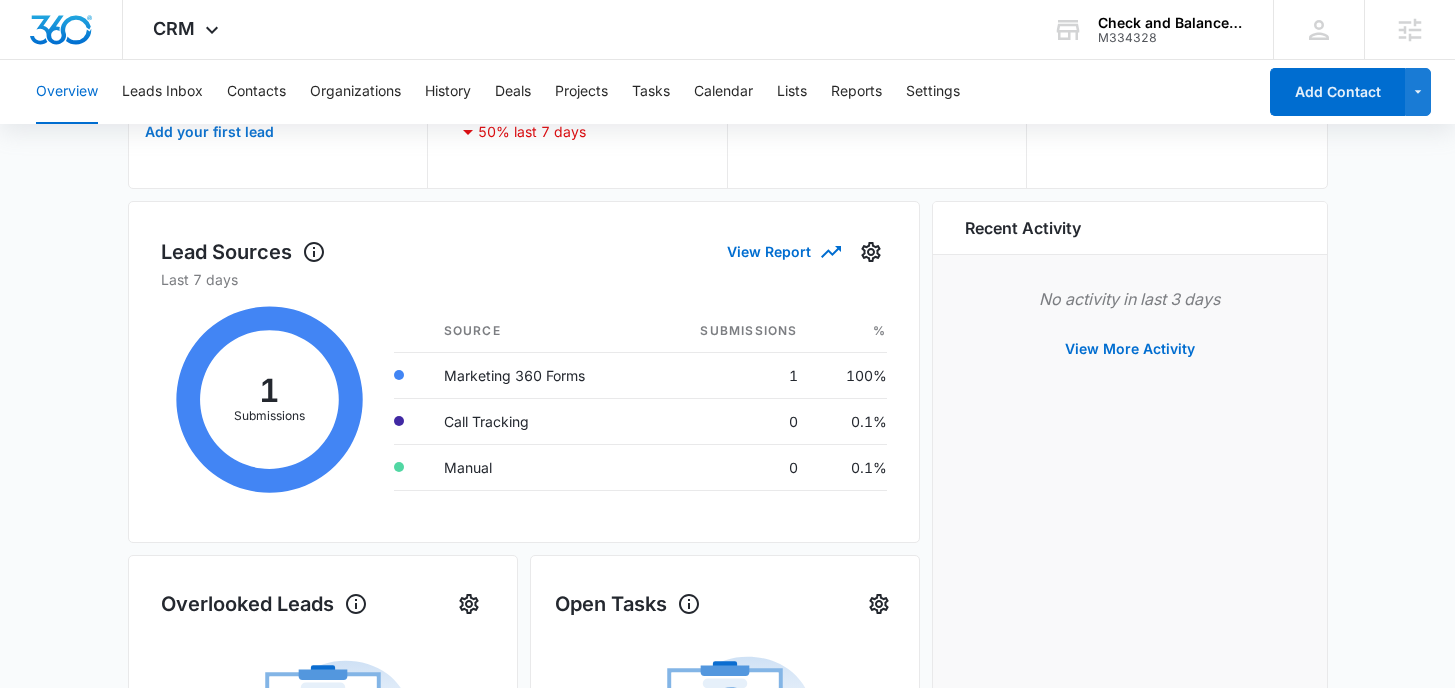 scroll, scrollTop: 0, scrollLeft: 0, axis: both 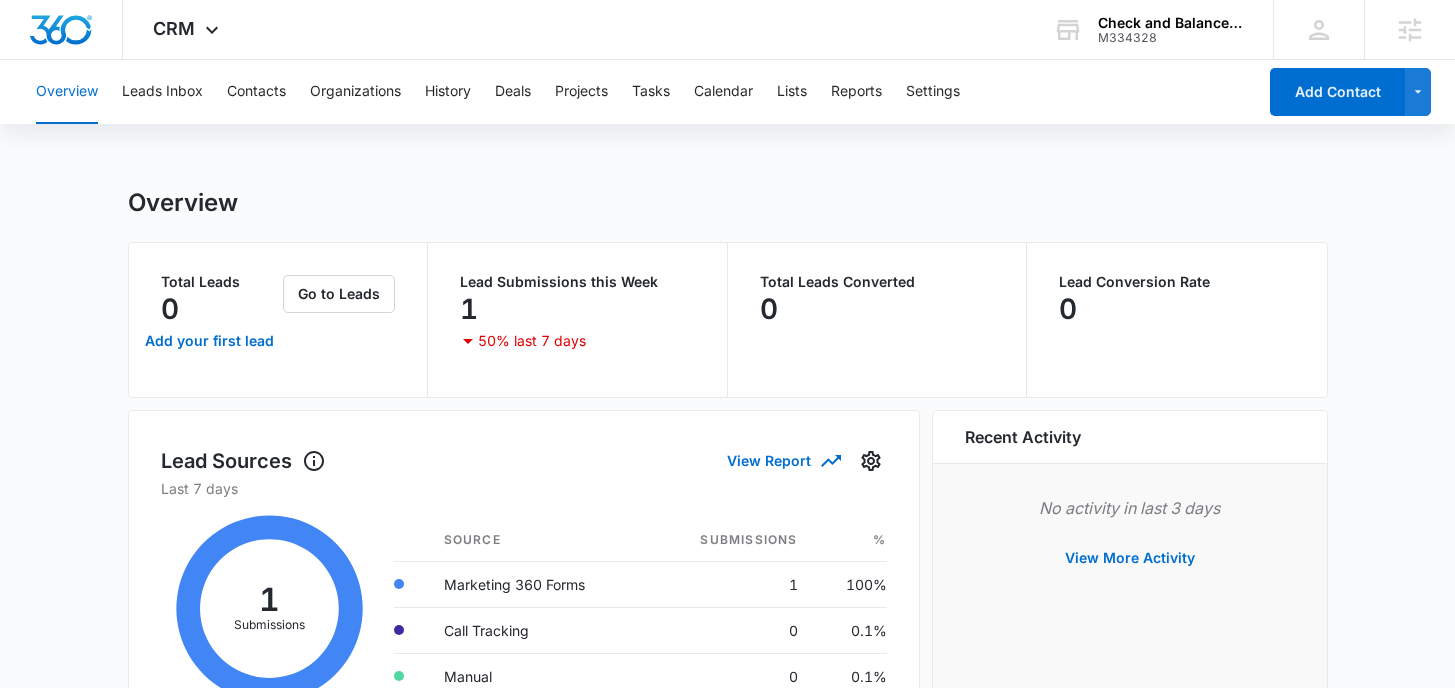 click on "Overview Leads Inbox Contacts Organizations History Deals Projects Tasks Calendar Lists Reports Settings Add Contact Overview Total Leads 0 Add your first lead Go to Leads Lead Submissions this Week 1 50% last 7 days Total Leads Converted 0 Lead Conversion Rate 0 Lead Sources View Report Last 7 days 1 Submissions   Source Submissions % Marketing 360 Forms 1 100% Call Tracking 0 0.1% Manual 0 0.1% Overlooked Leads Name Lead age Quick actions No Activity to Show See all 0 Open Tasks       No Activity to Show Assign active tasks  to get started See all 0 Recent Activity No activity in last 3 days View More Activity Resources Tips & Tricks Learn how to use CRM like a pro and close more deals (3m) Learn how a CRM can help grow your business Manage leads through your CRM Take your CRM on the go: Download the mobile app now Platform Support Available 8am-5pm (US/Mountain Time) Go to Help Center Request Help Contact Us Cheyenne von Hoene cheyenne.vonhoene@madwire.com +19706141289 Call Us Now" at bounding box center (727, 846) 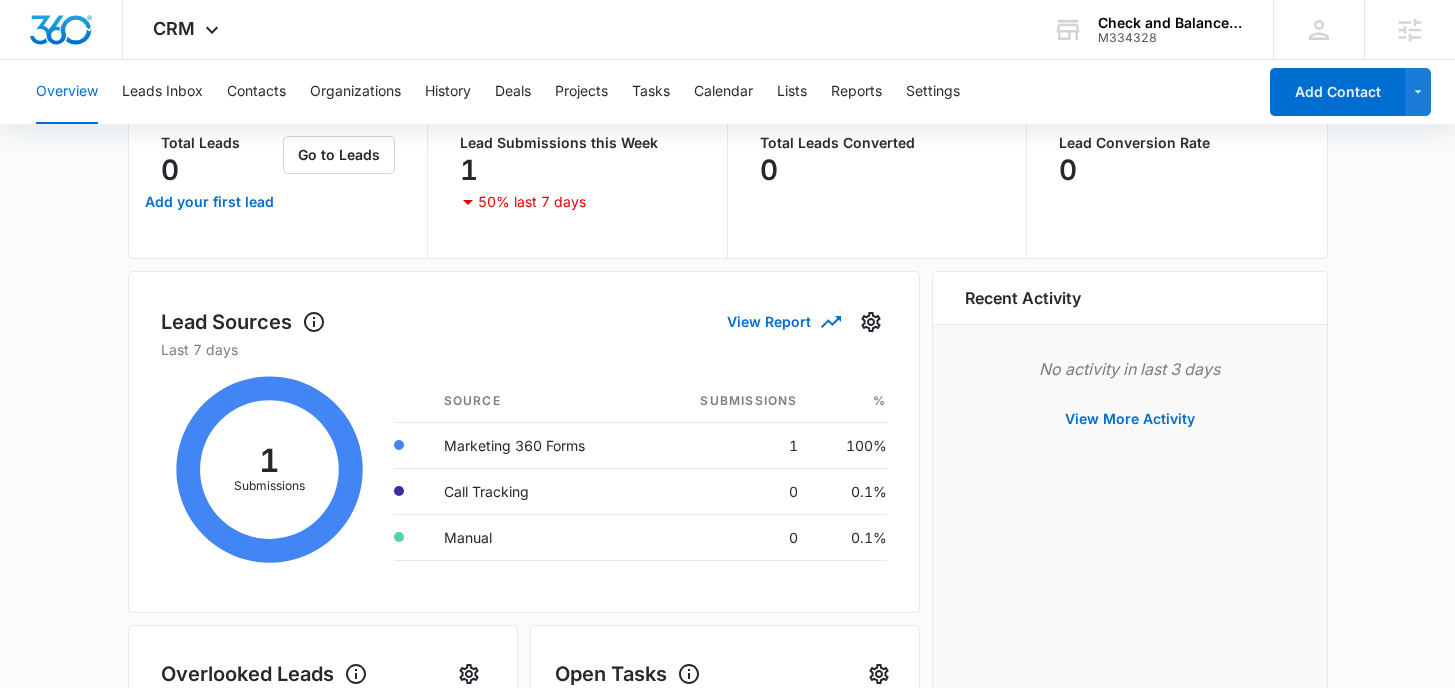 scroll, scrollTop: 158, scrollLeft: 0, axis: vertical 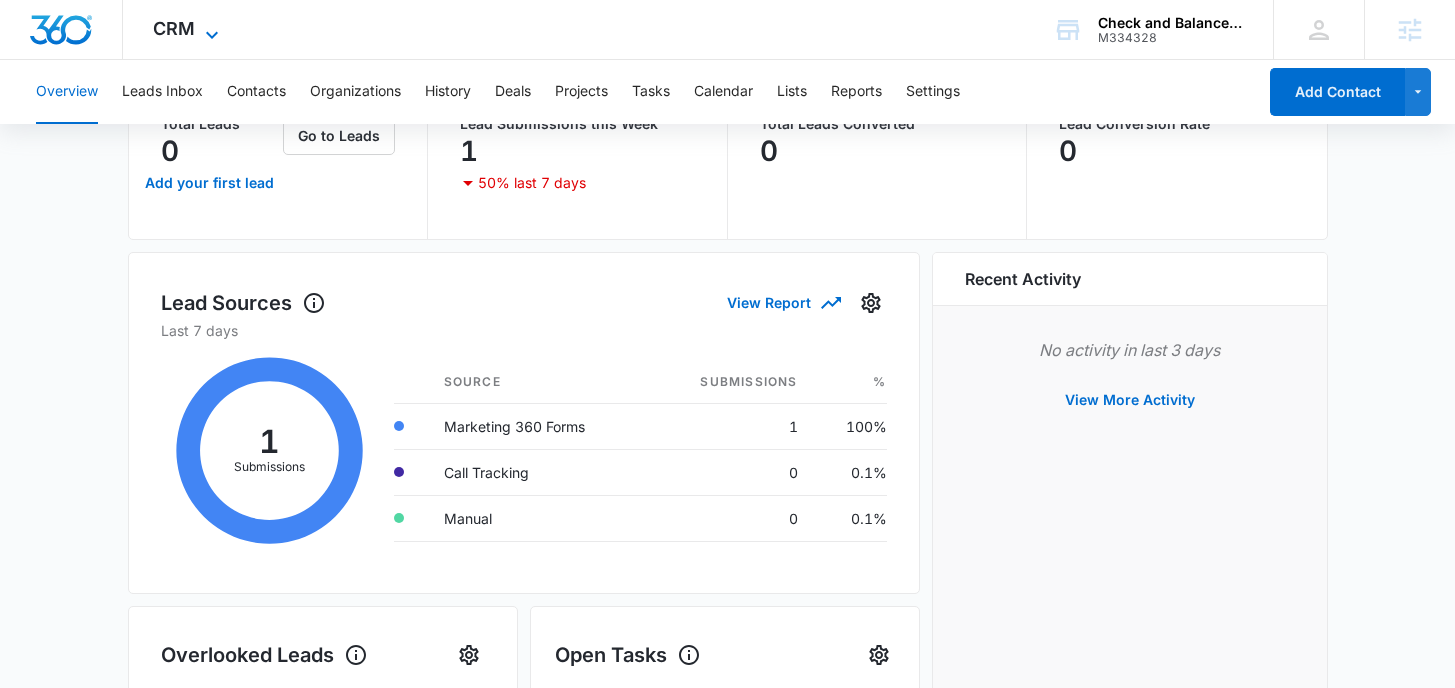 click 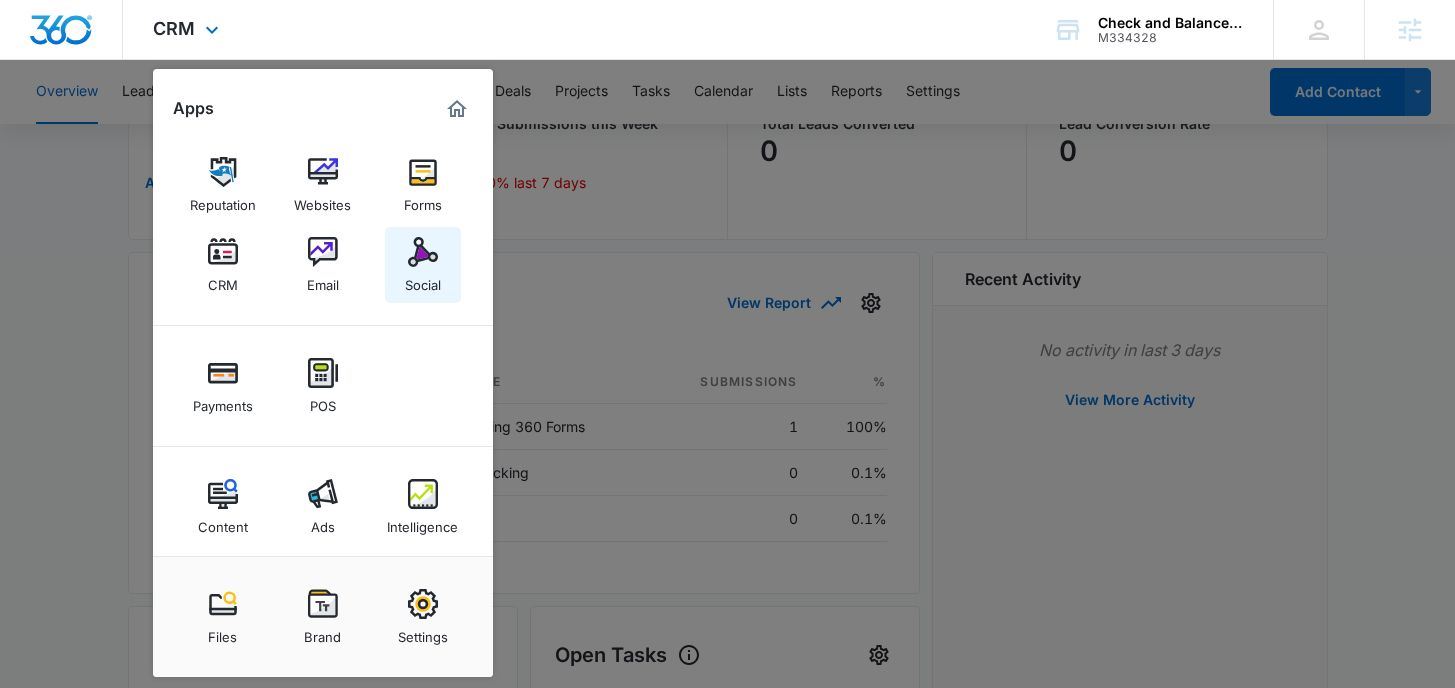 click on "Social" at bounding box center (423, 265) 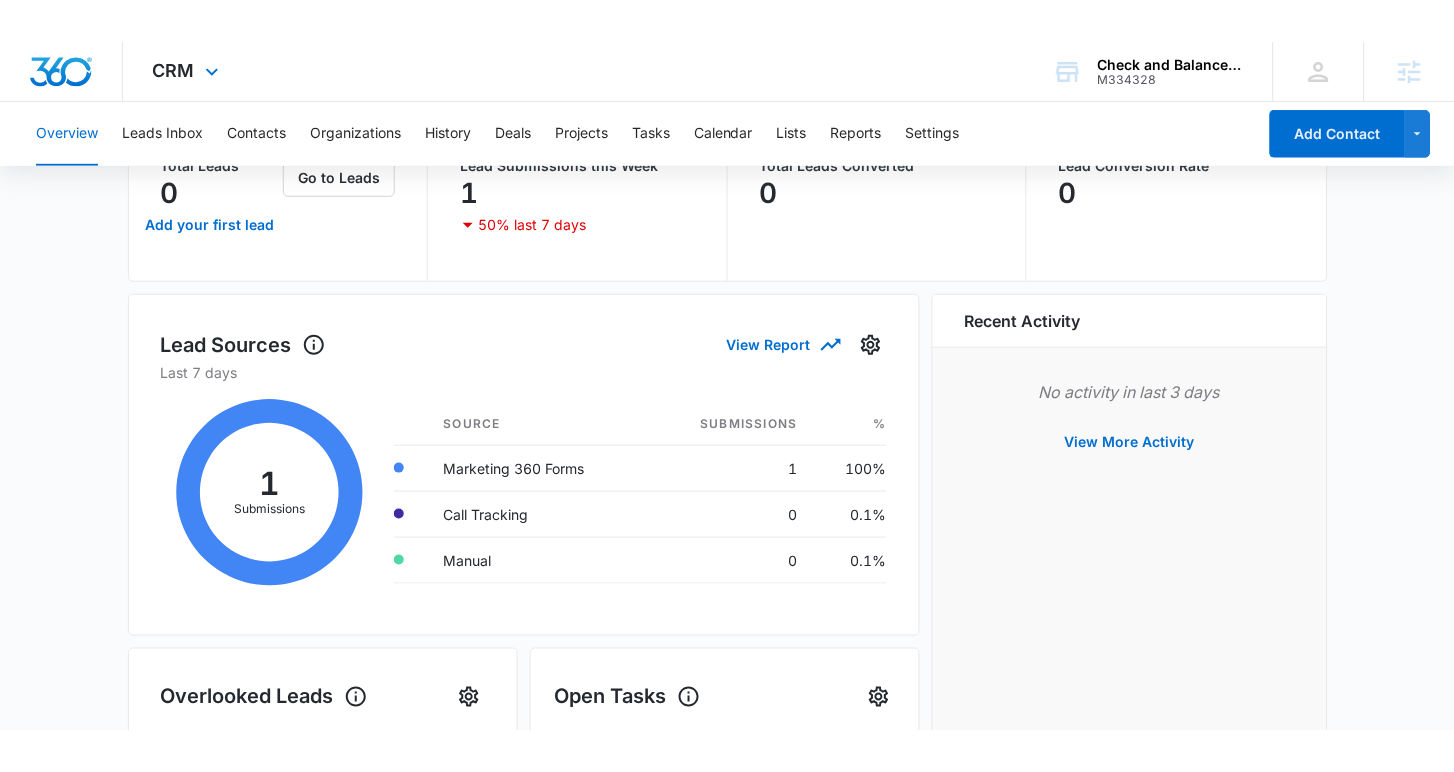 scroll, scrollTop: 0, scrollLeft: 0, axis: both 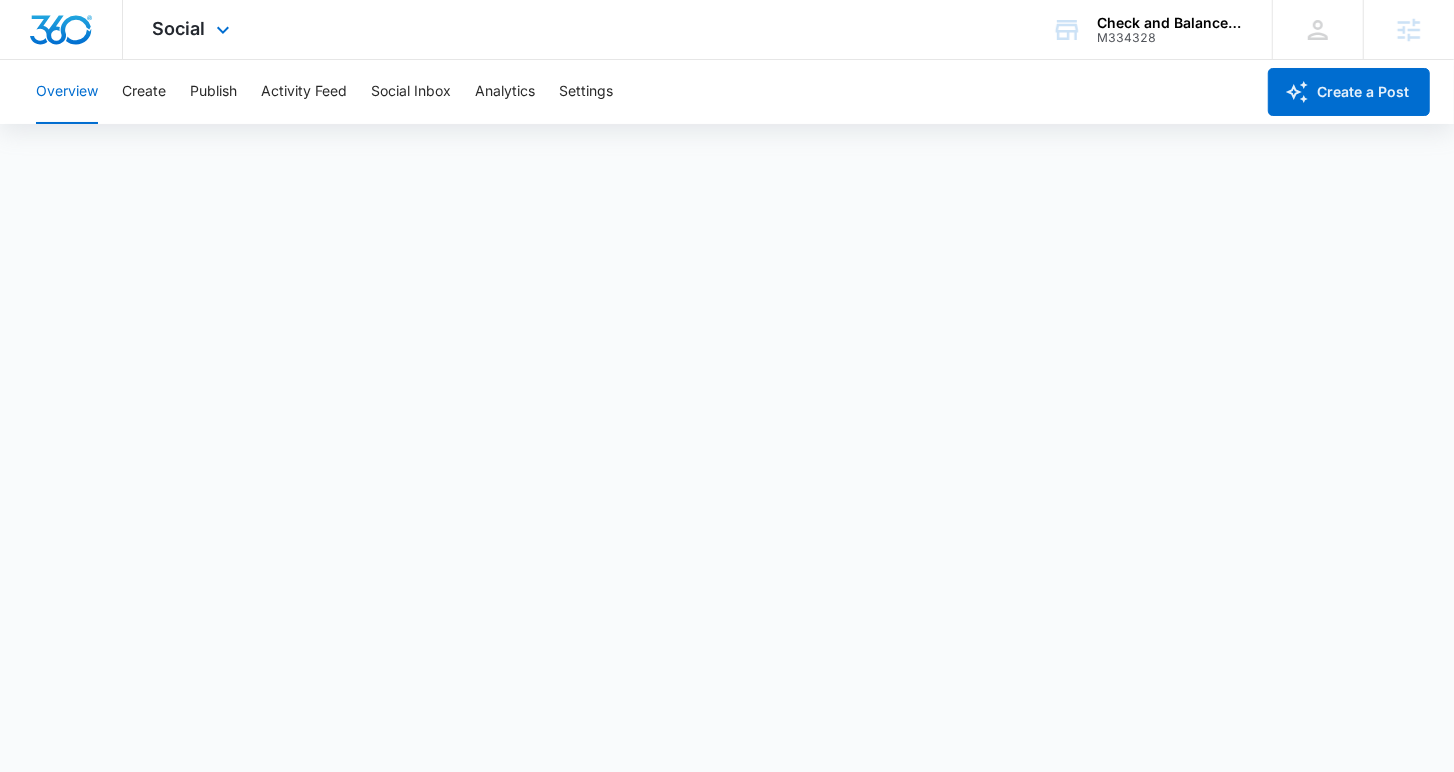 click on "Social Apps Reputation Websites Forms CRM Email Social Payments POS Content Ads Intelligence Files Brand Settings" at bounding box center (194, 29) 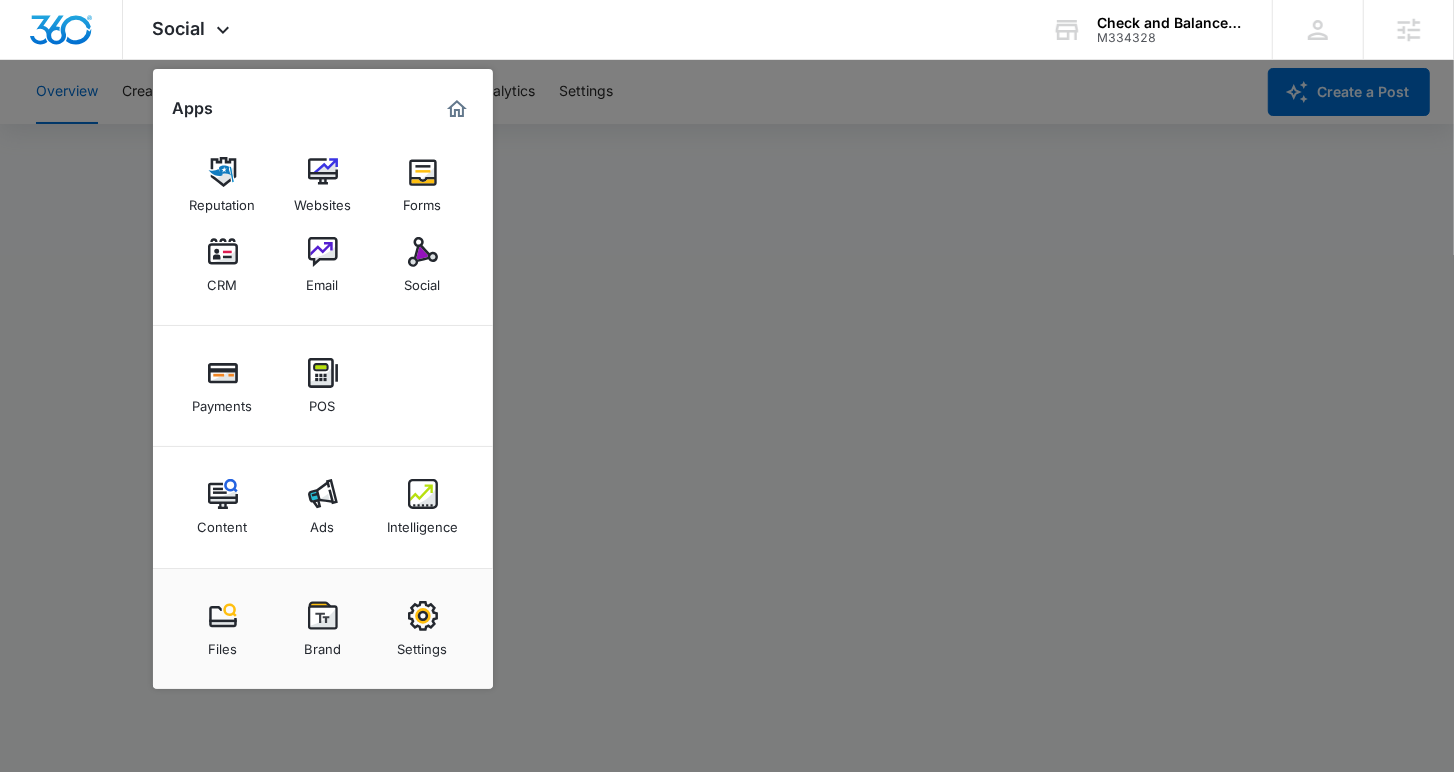 click at bounding box center [727, 386] 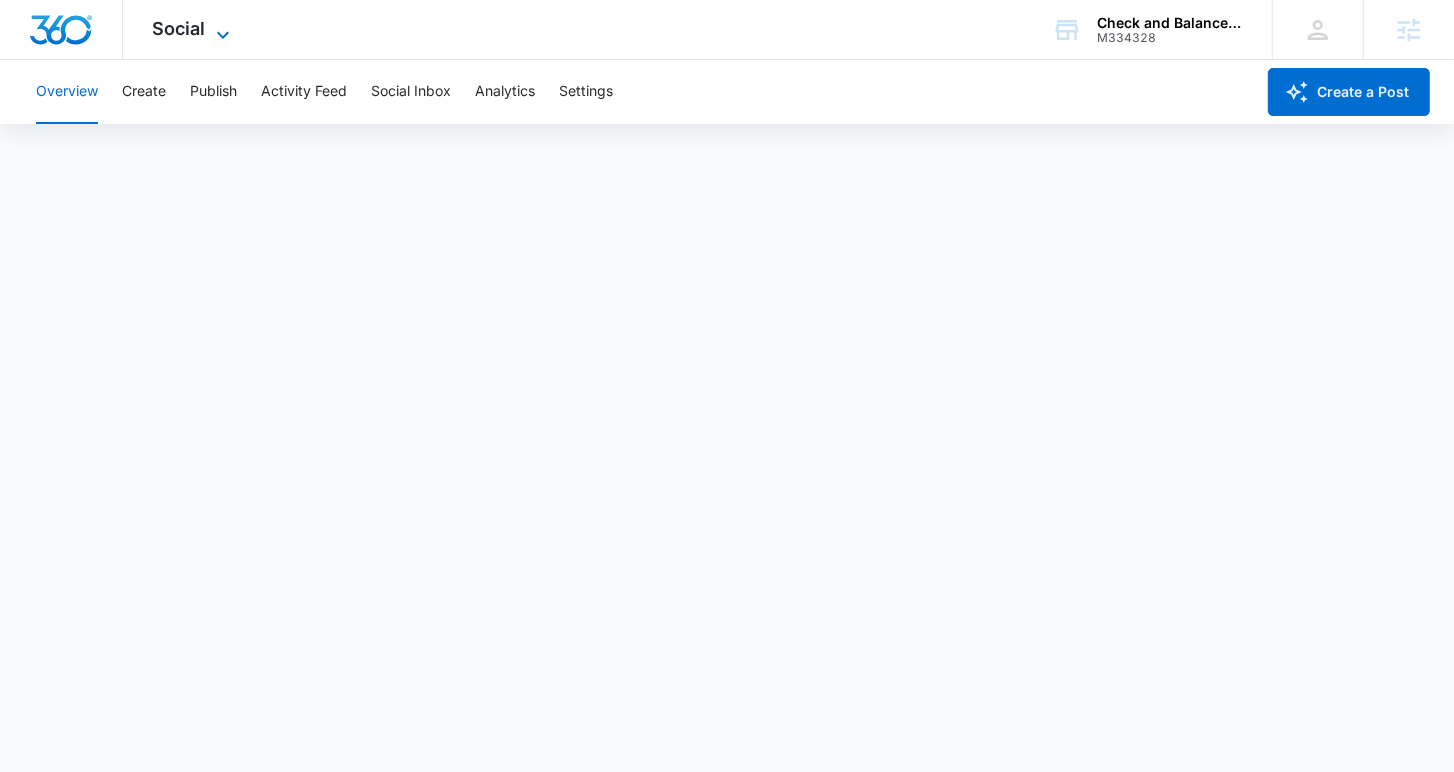 click 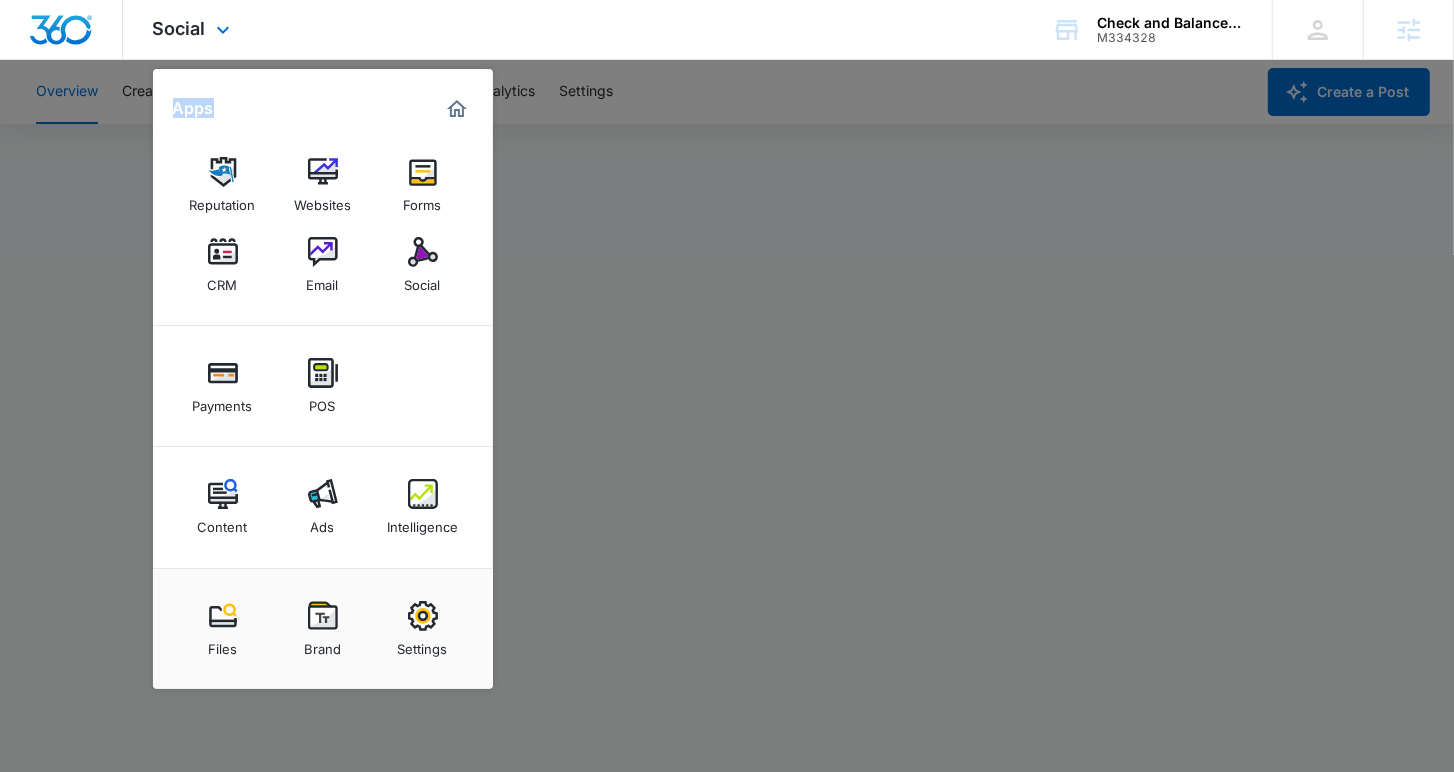 click on "Apps Reputation Websites Forms CRM Email Social Payments POS Content Ads Intelligence Files Brand Settings" at bounding box center (323, 379) 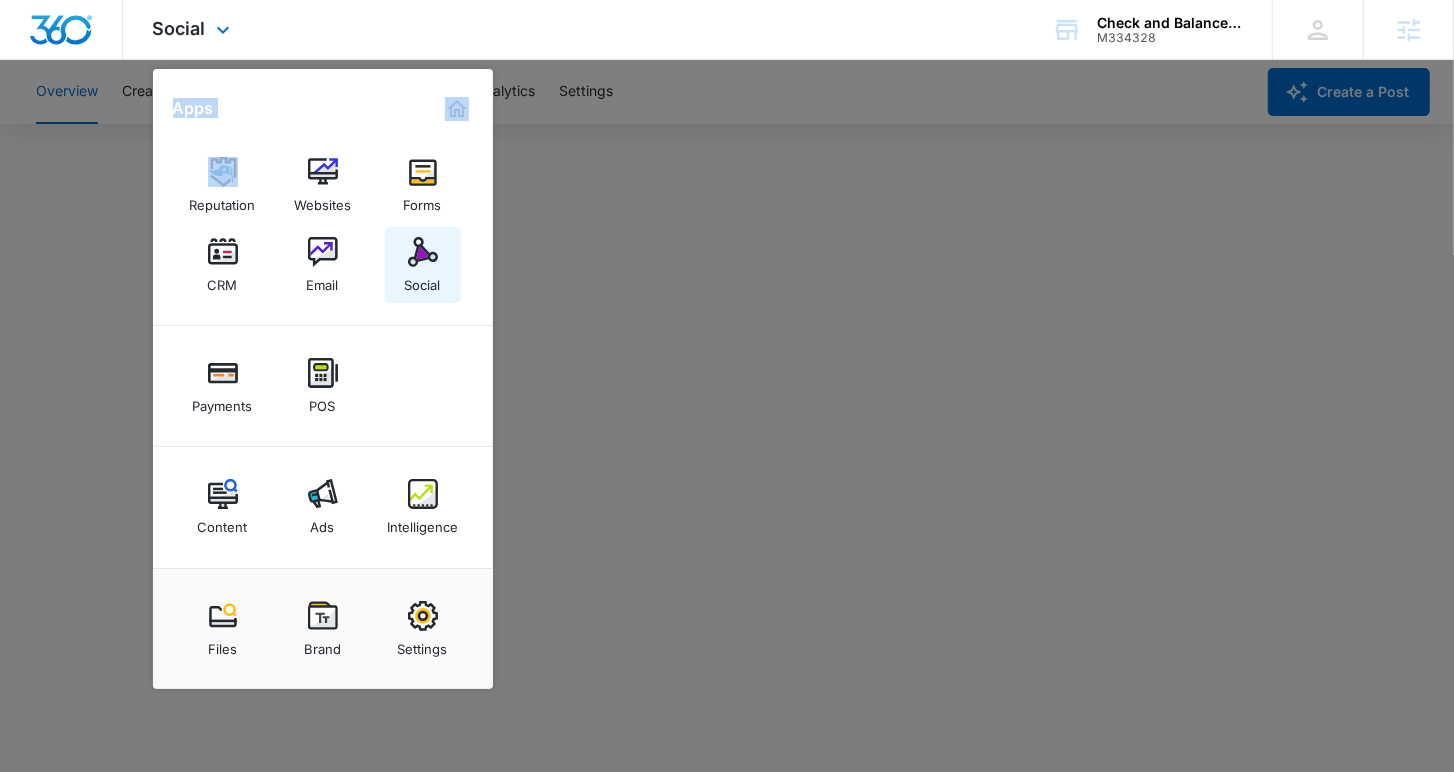 click on "Social" at bounding box center (423, 280) 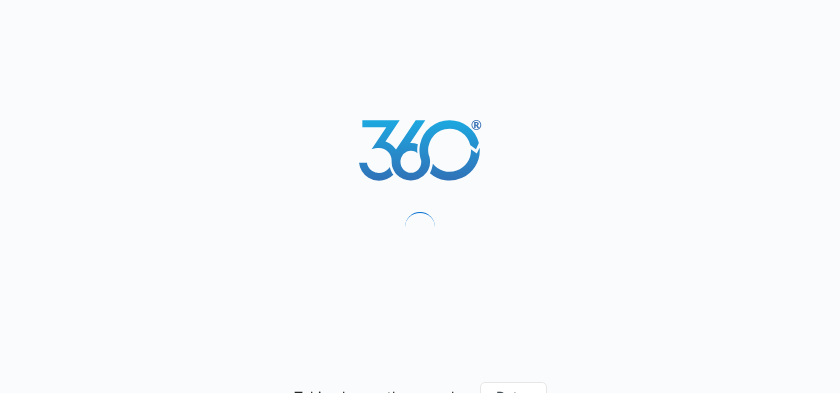 scroll, scrollTop: 0, scrollLeft: 0, axis: both 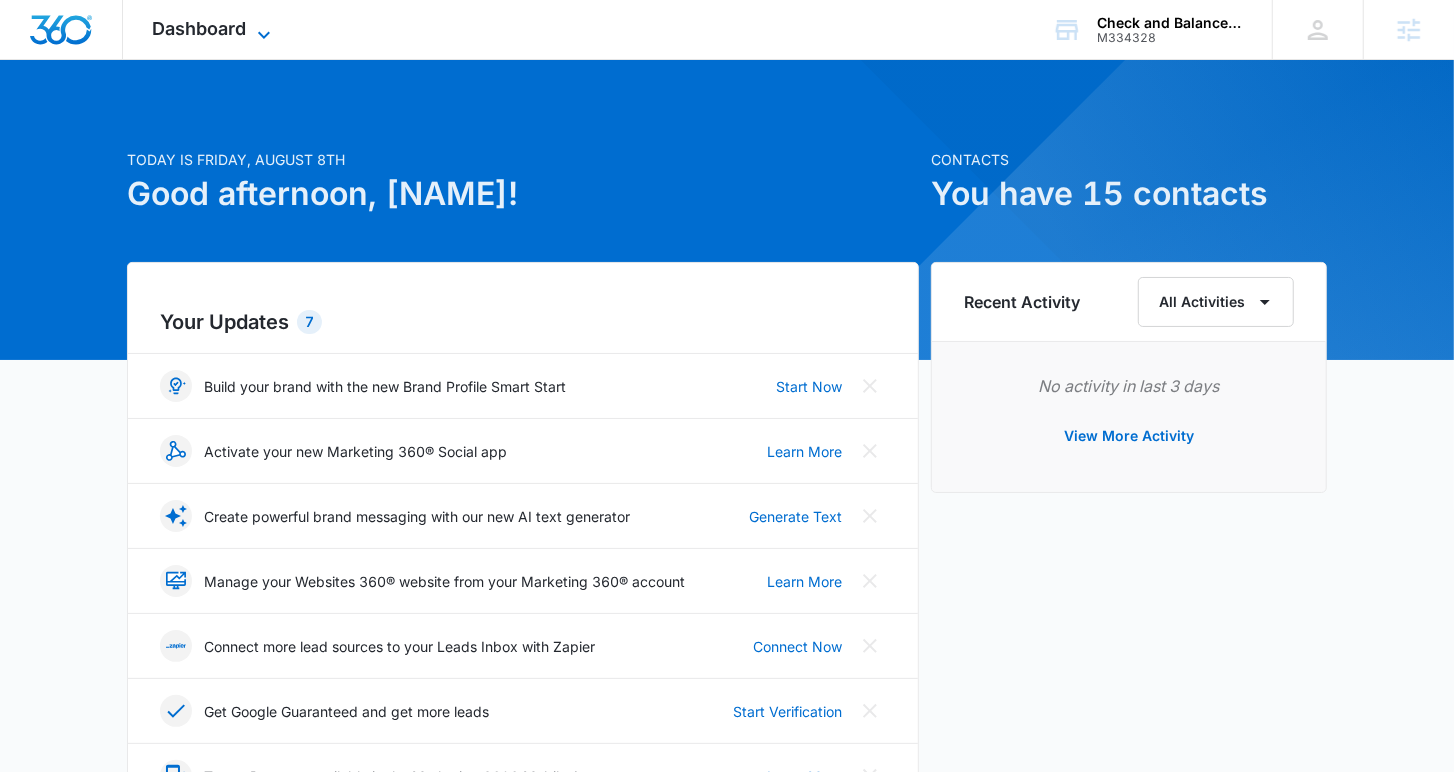 click 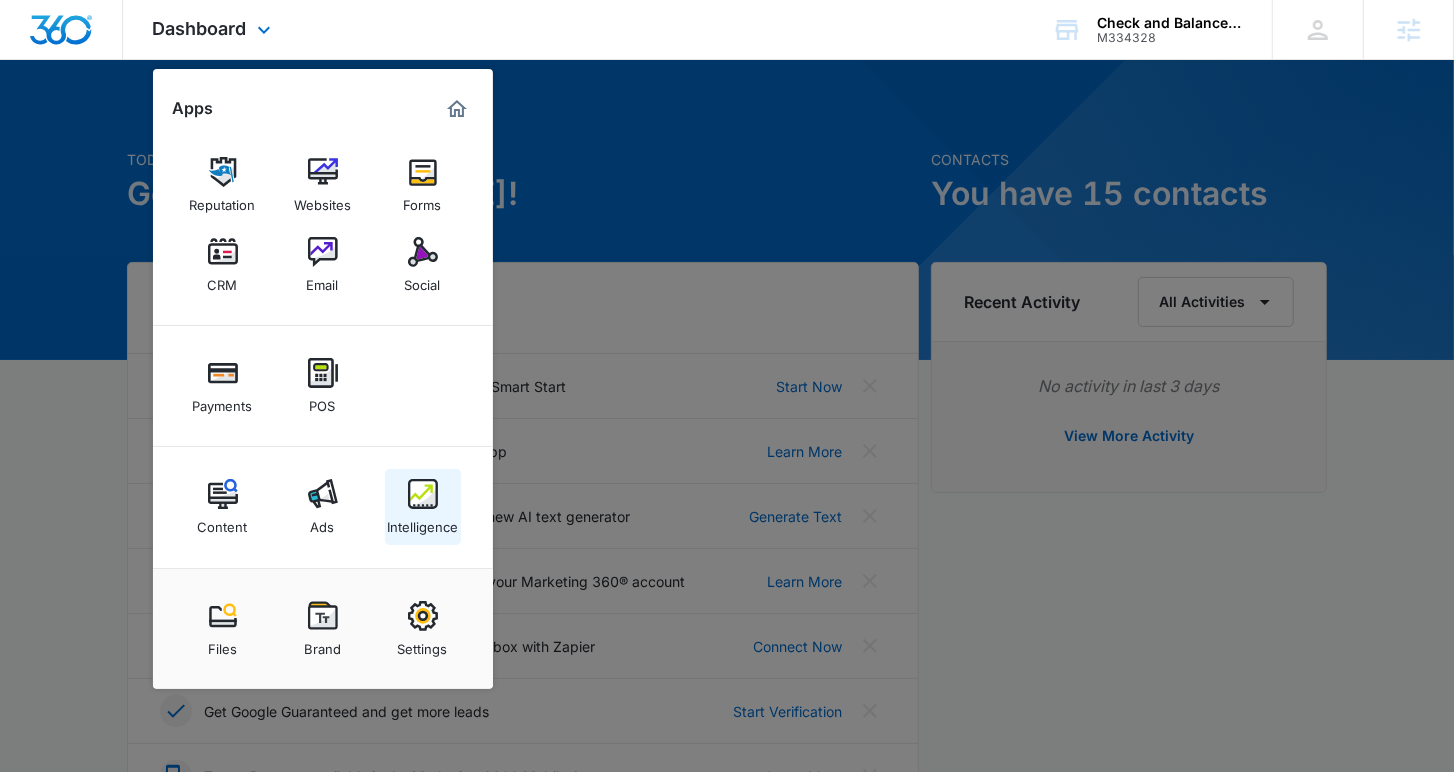 click at bounding box center (423, 494) 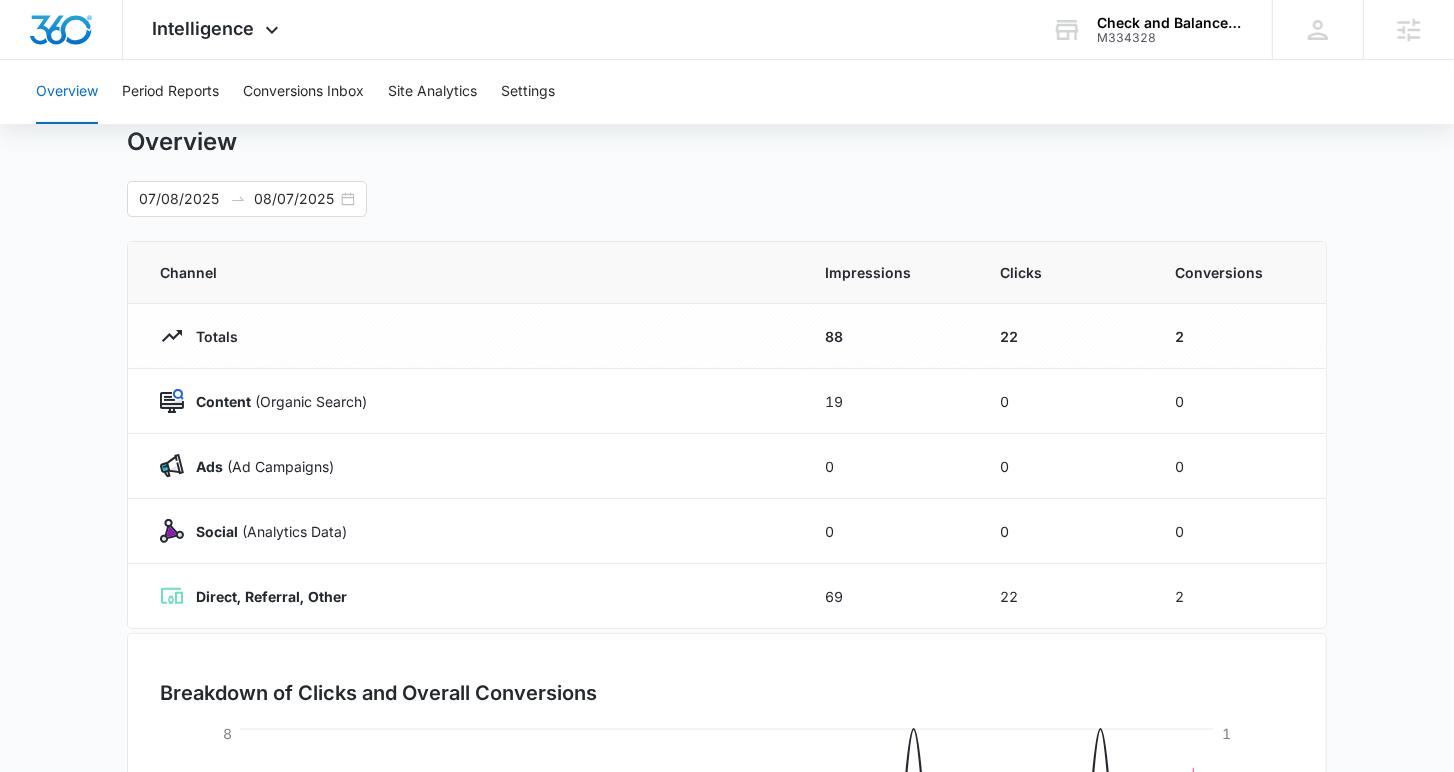scroll, scrollTop: 60, scrollLeft: 0, axis: vertical 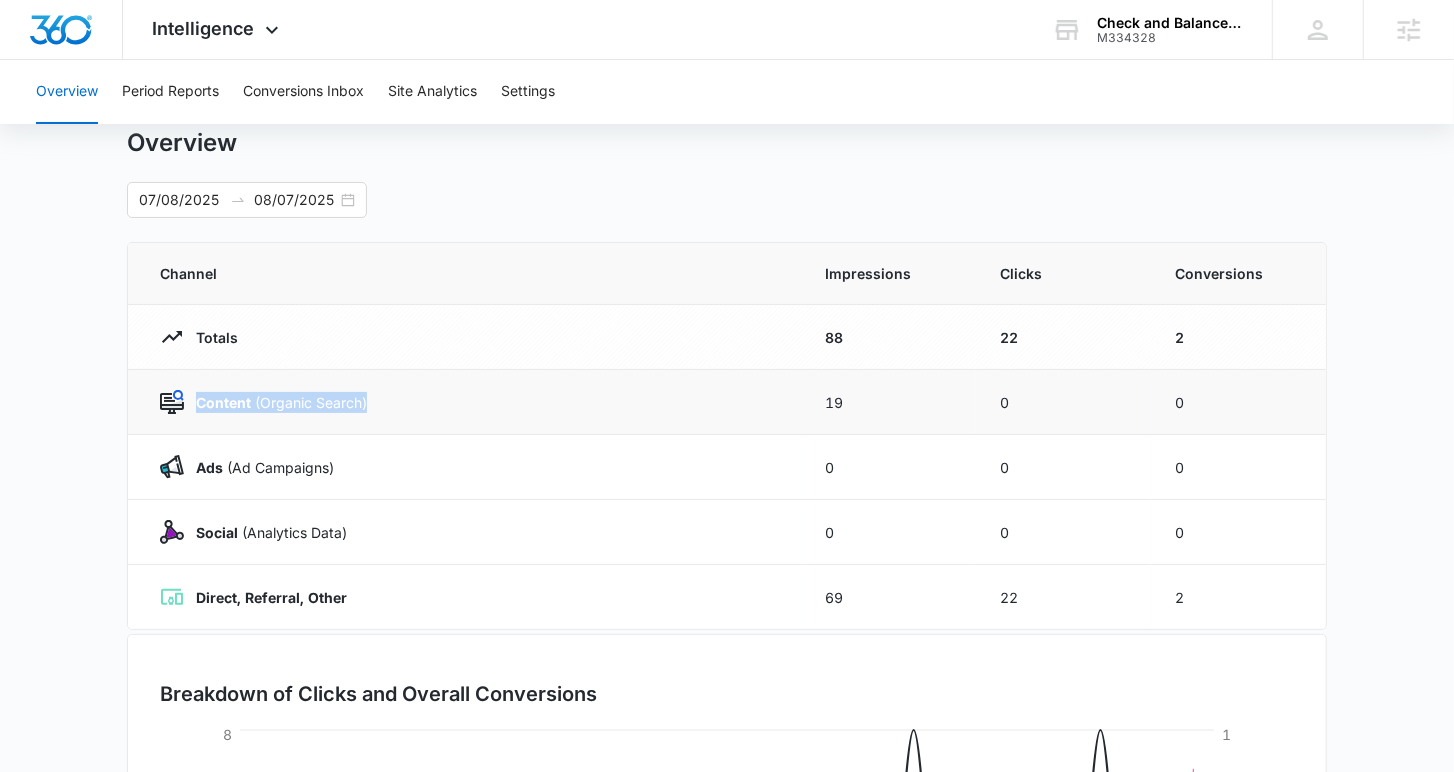 drag, startPoint x: 199, startPoint y: 398, endPoint x: 372, endPoint y: 407, distance: 173.23395 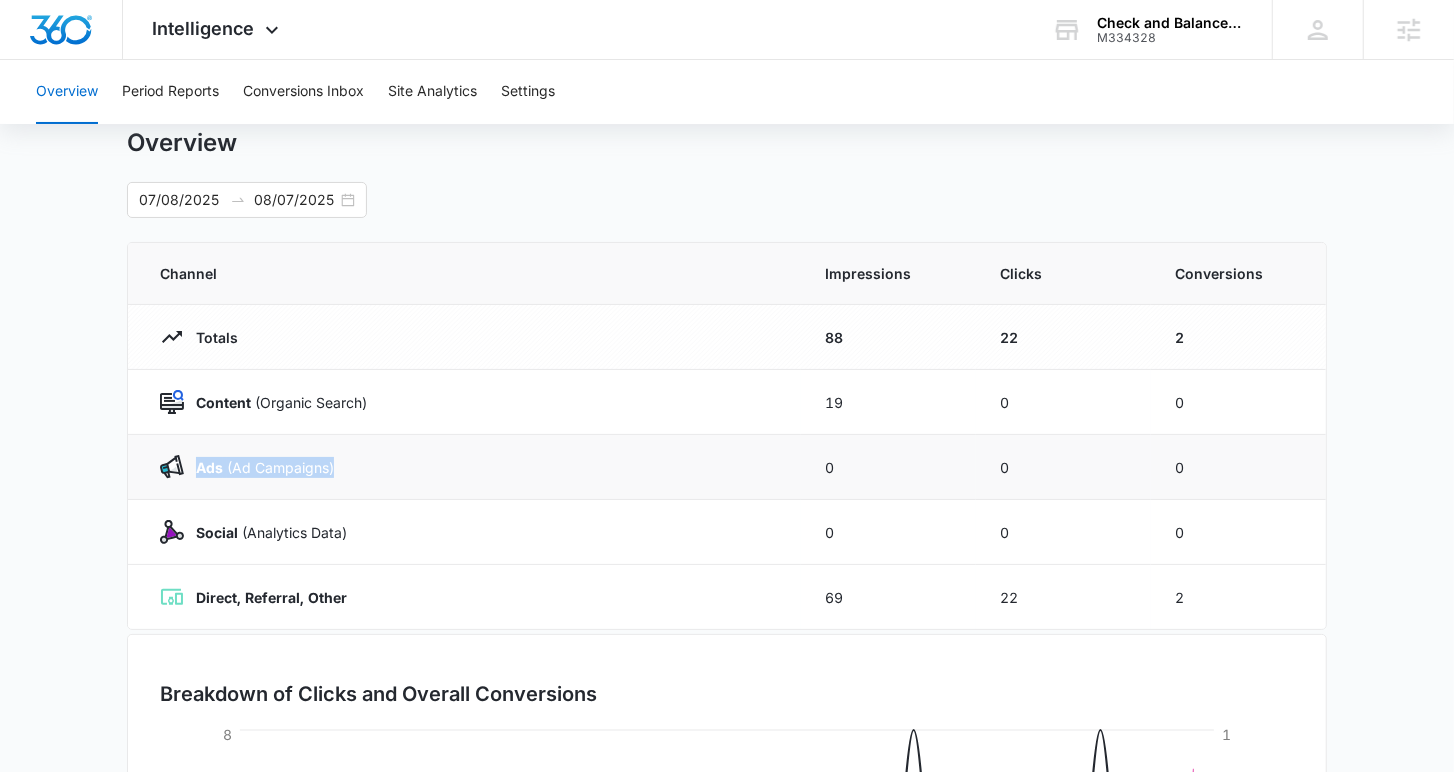 drag, startPoint x: 198, startPoint y: 462, endPoint x: 342, endPoint y: 465, distance: 144.03125 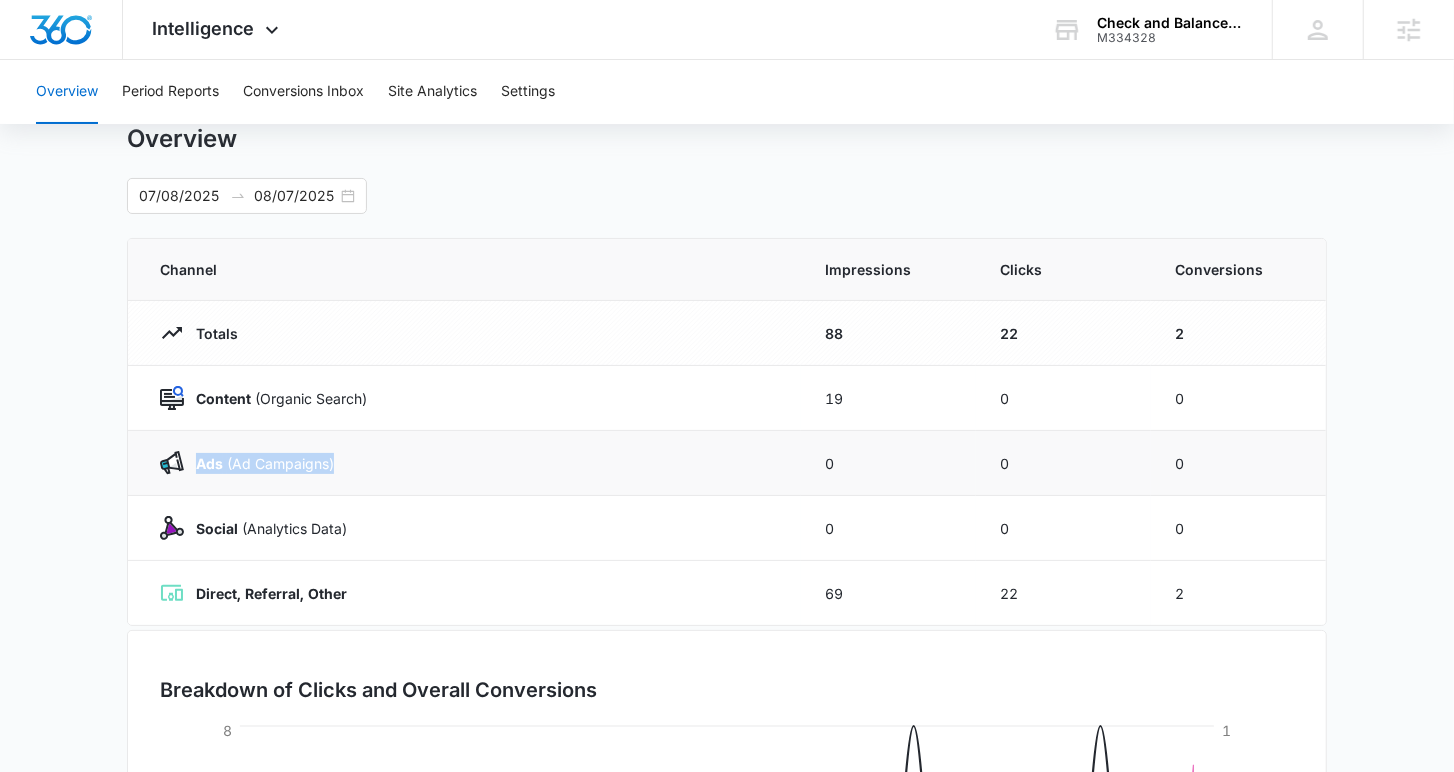 scroll, scrollTop: 64, scrollLeft: 0, axis: vertical 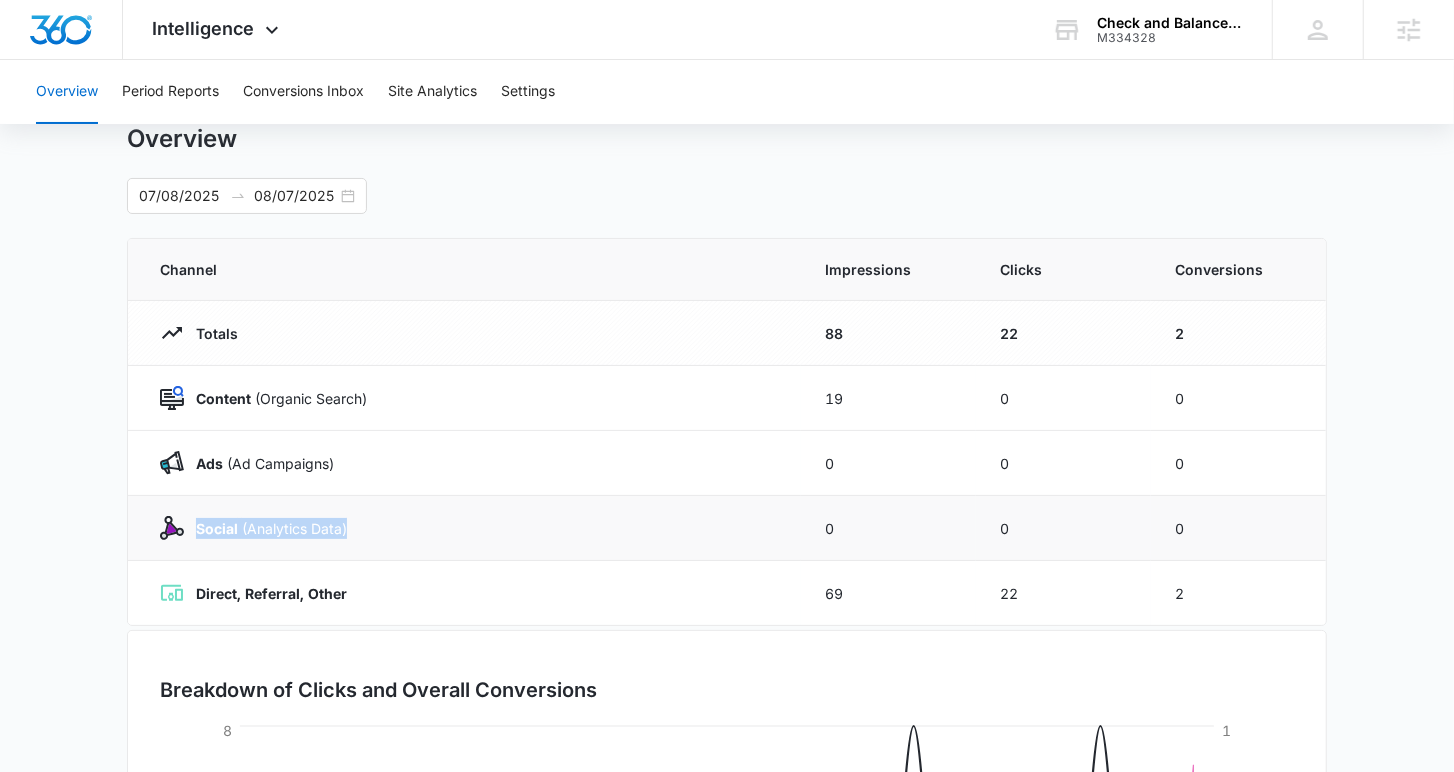 drag, startPoint x: 197, startPoint y: 522, endPoint x: 439, endPoint y: 522, distance: 242 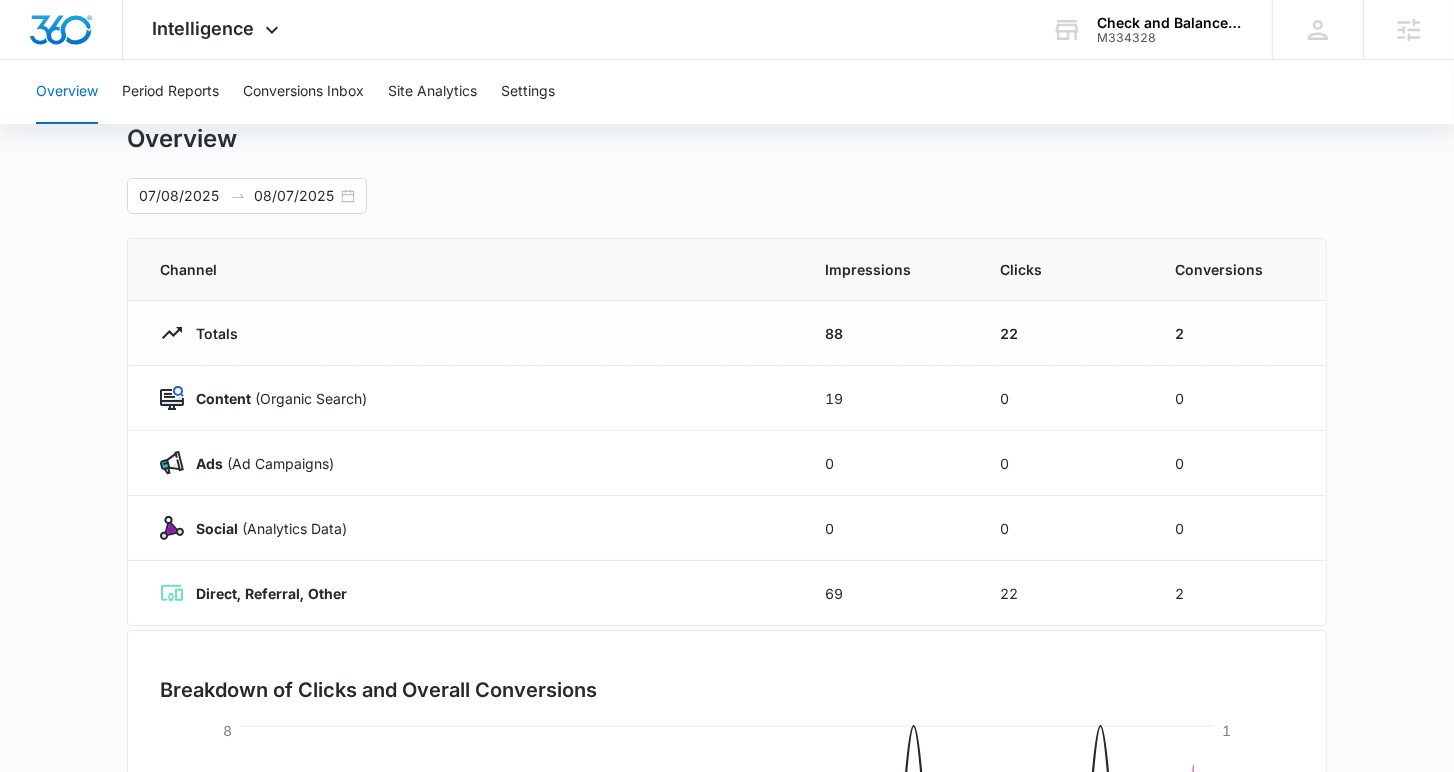 click on "Overview 07/08/2025 08/07/2025 Channel Impressions Clicks Conversions Totals   88 22 2 Content   (Organic Search) 19 0 0 Ads   (Ad Campaigns) 0 0 0 Social   (Analytics Data) 0 0 0 Direct, Referral, Other   69 22 2 Breakdown of Clicks and Overall Conversions 07/08/2025 07/13/2025 07/18/2025 07/23/2025 07/28/2025 08/02/2025 08/07/2025 0 2 4 6 8 Clicks 0 0 1 1 1 Conversions Organic Search Ad Campaigns Social Direct, Referral, Other Conversions" at bounding box center [727, 649] 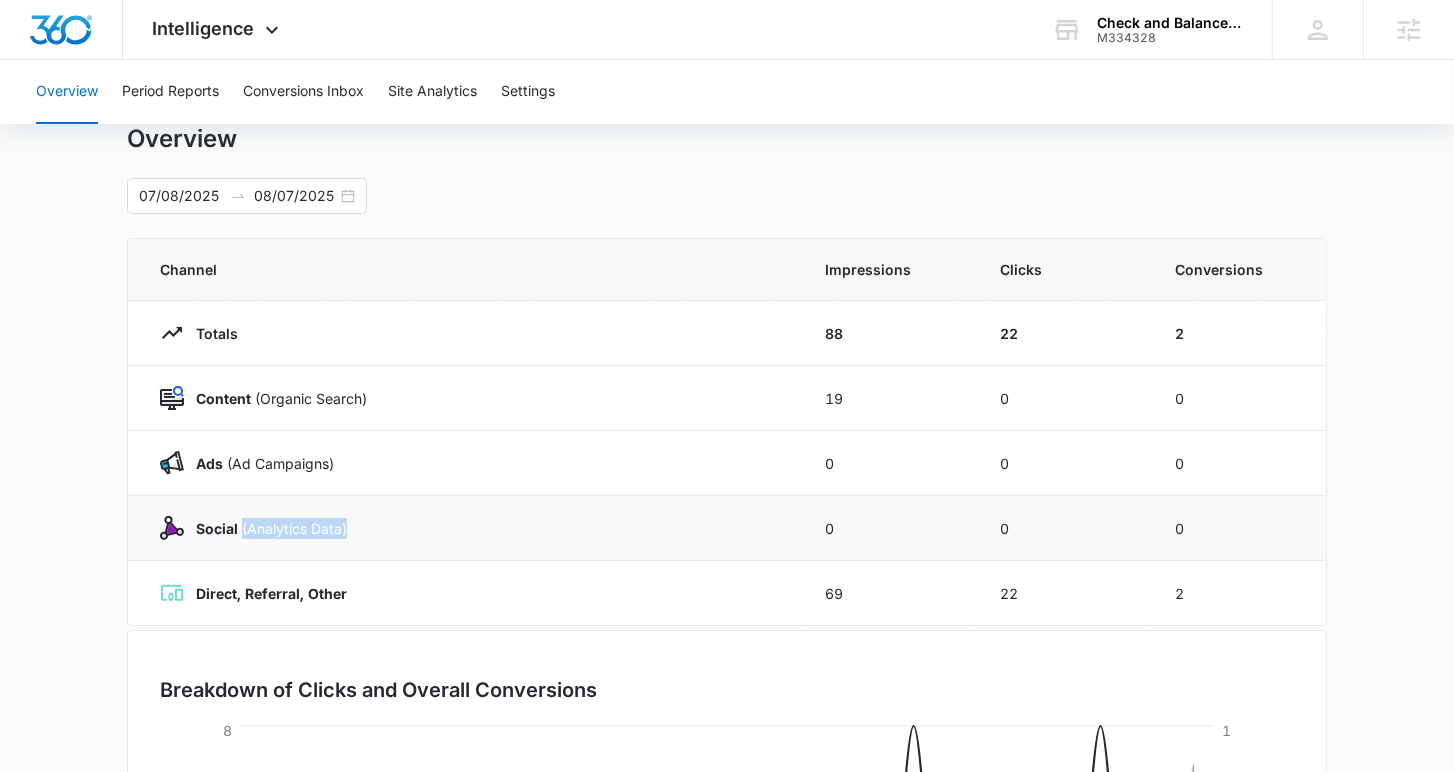 drag, startPoint x: 243, startPoint y: 522, endPoint x: 354, endPoint y: 529, distance: 111.220505 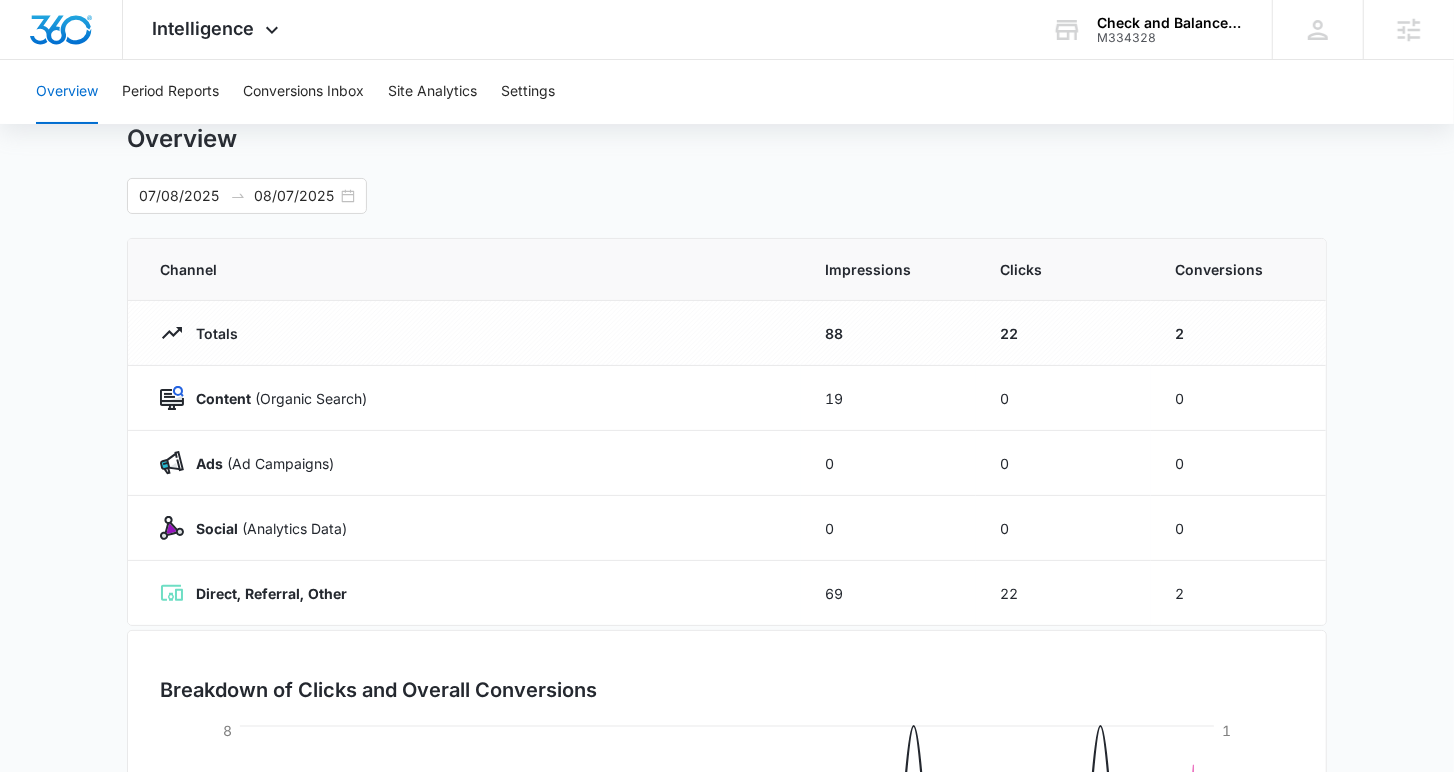 click on "Overview 07/08/2025 08/07/2025 Channel Impressions Clicks Conversions Totals   88 22 2 Content   (Organic Search) 19 0 0 Ads   (Ad Campaigns) 0 0 0 Social   (Analytics Data) 0 0 0 Direct, Referral, Other   69 22 2 Breakdown of Clicks and Overall Conversions 07/08/2025 07/13/2025 07/18/2025 07/23/2025 07/28/2025 08/02/2025 08/07/2025 0 2 4 6 8 Clicks 0 0 1 1 1 Conversions Organic Search Ad Campaigns Social Direct, Referral, Other Conversions" at bounding box center [727, 649] 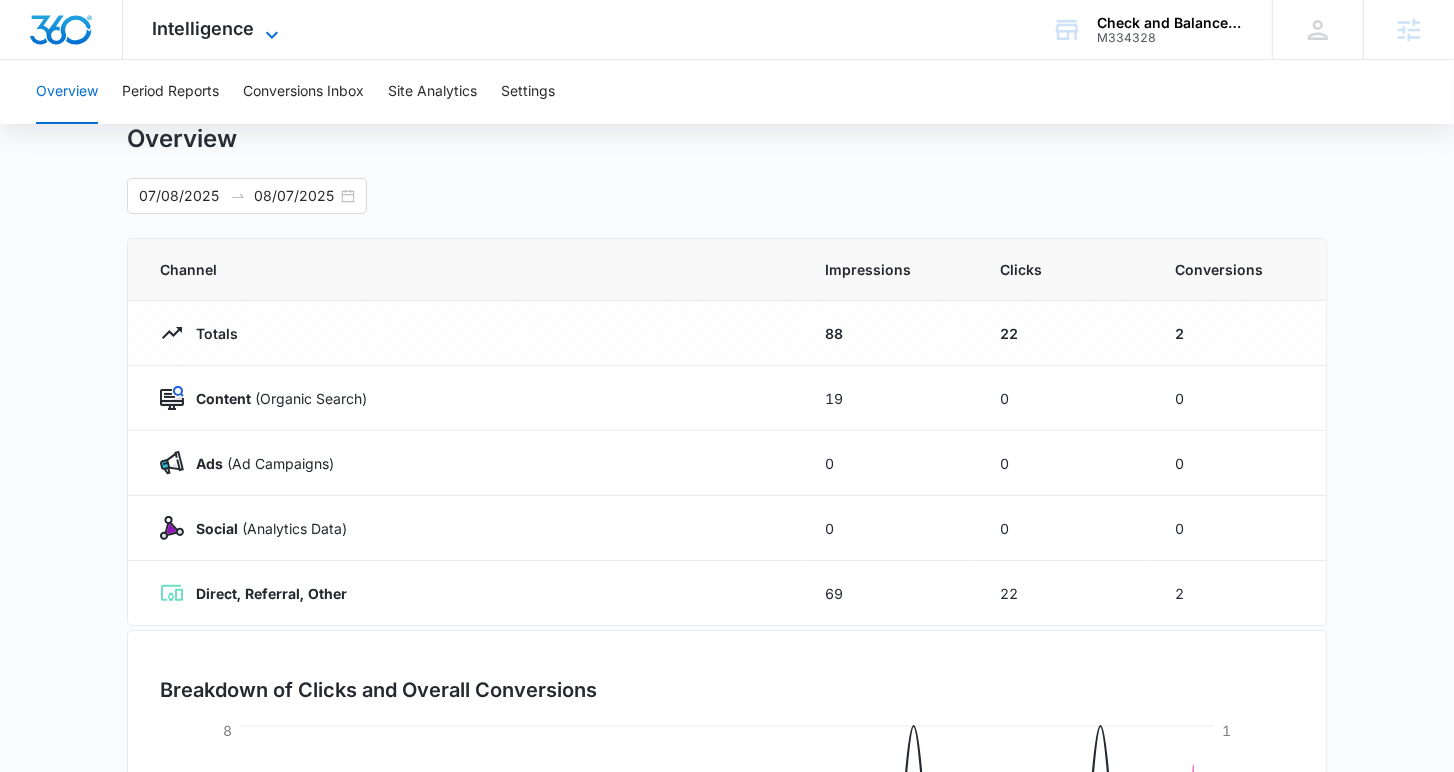 click 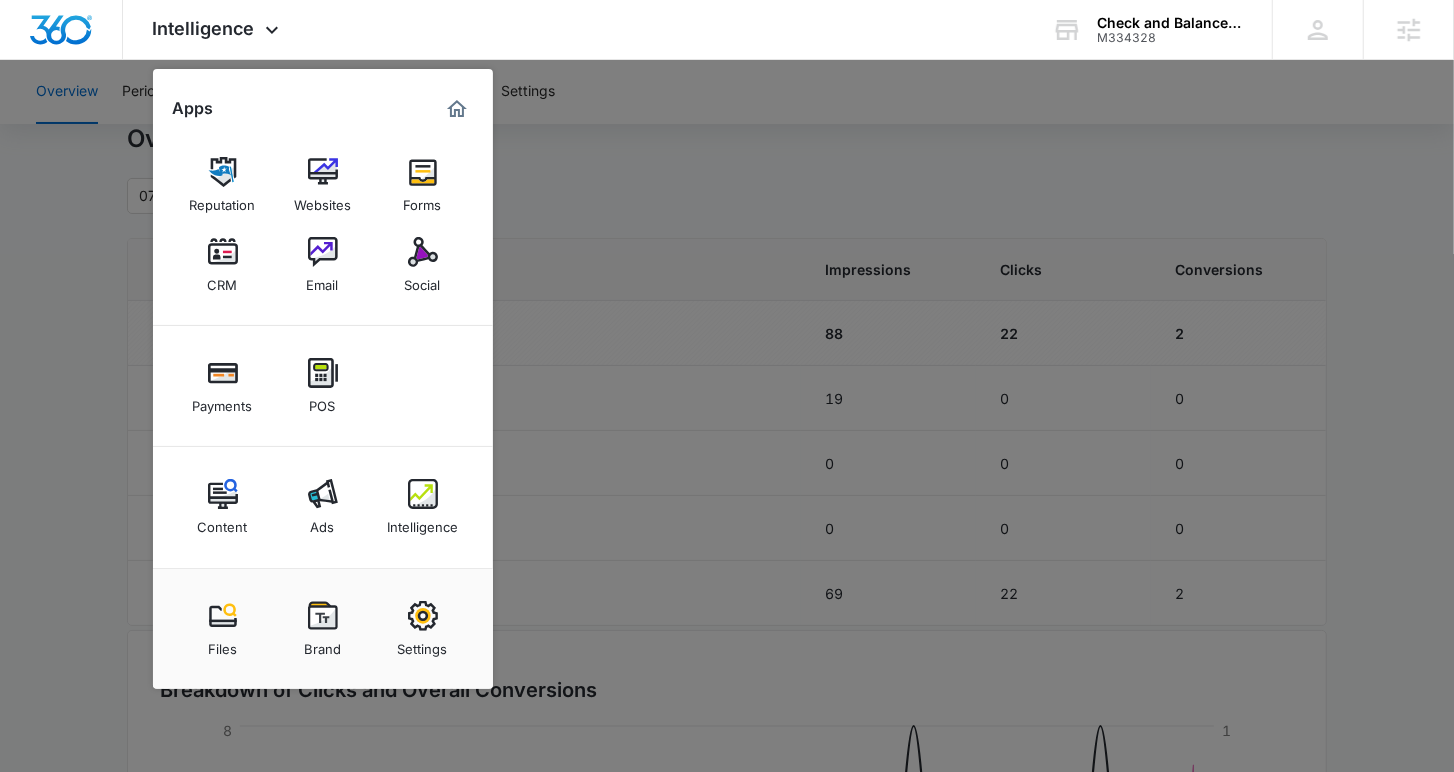 click at bounding box center (727, 386) 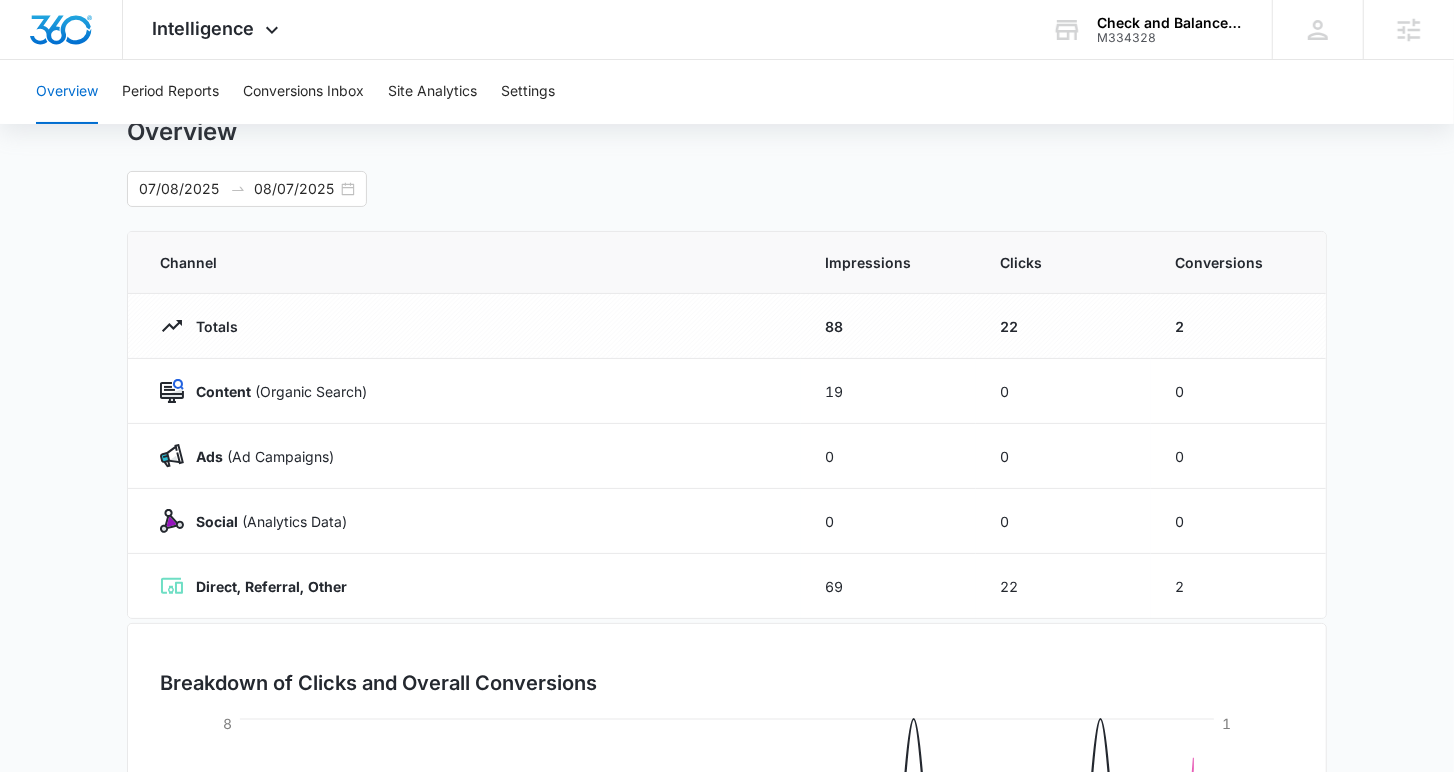 scroll, scrollTop: 53, scrollLeft: 0, axis: vertical 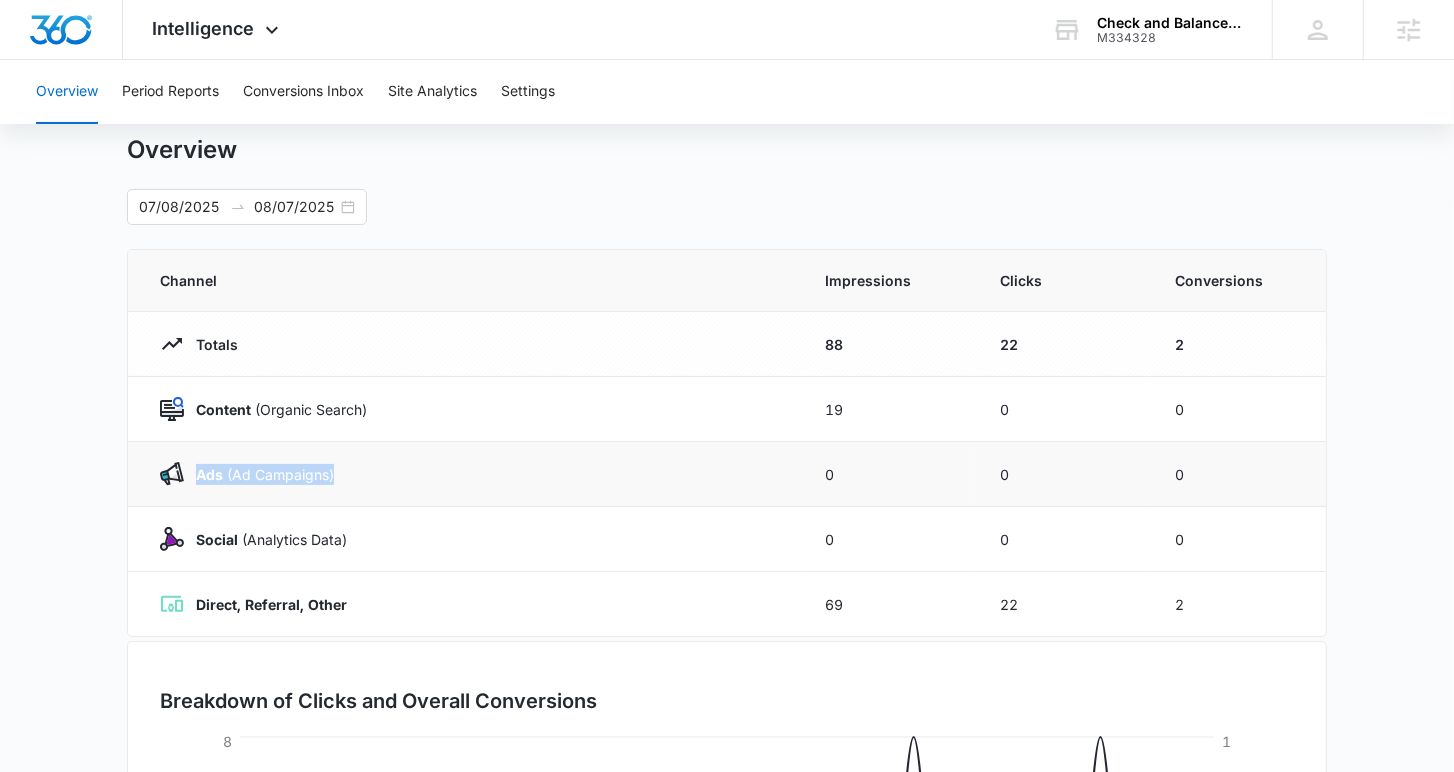 drag, startPoint x: 202, startPoint y: 465, endPoint x: 335, endPoint y: 469, distance: 133.06013 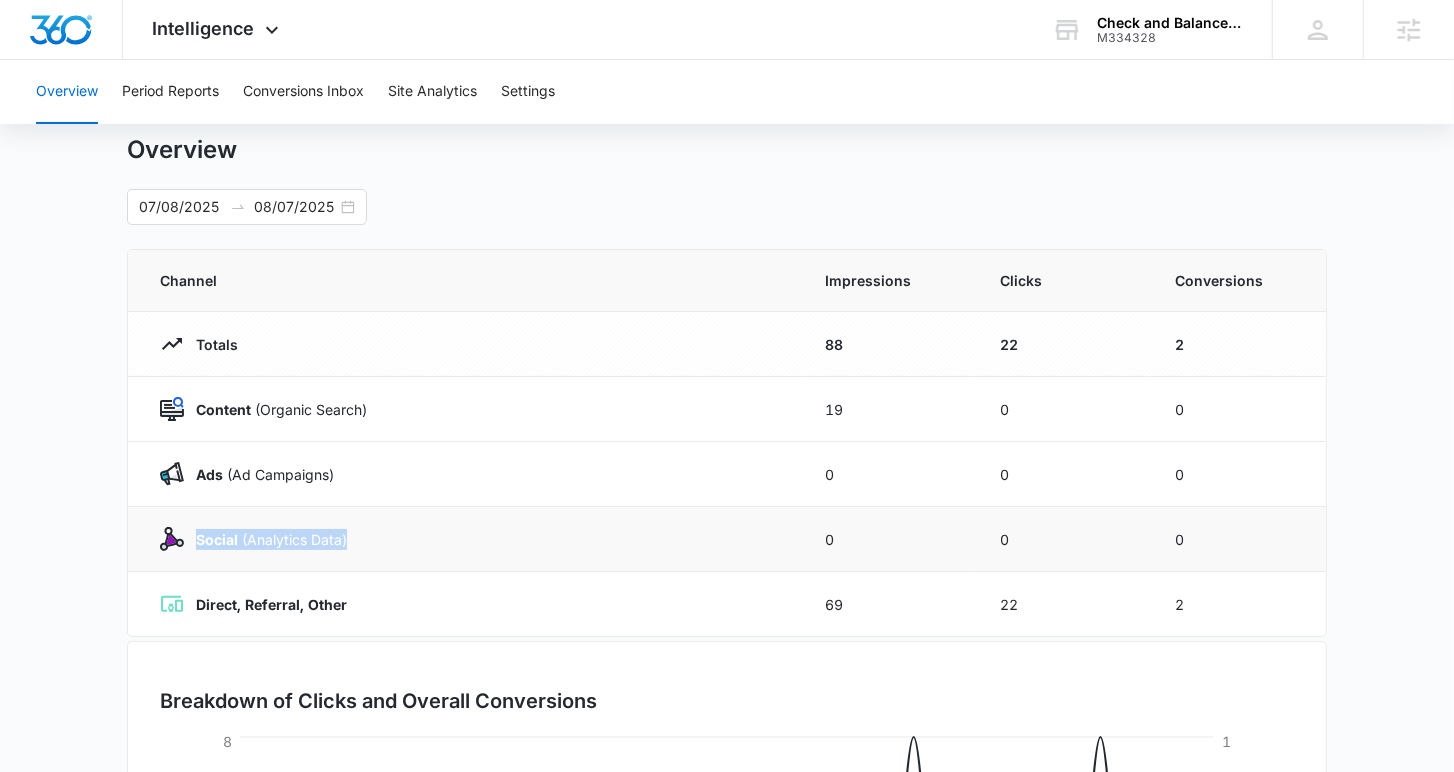 drag, startPoint x: 194, startPoint y: 530, endPoint x: 351, endPoint y: 531, distance: 157.00319 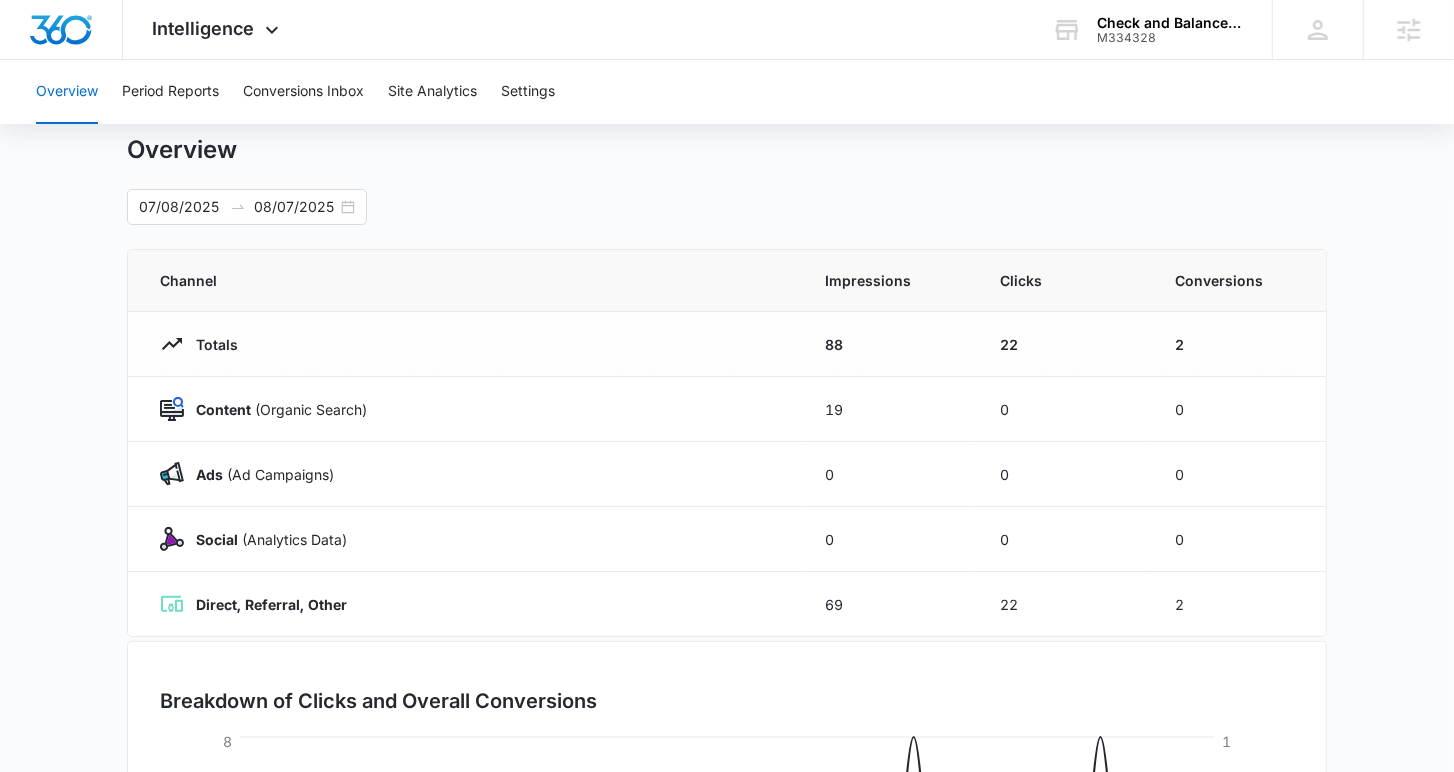 click on "Overview 07/08/2025 08/07/2025 Channel Impressions Clicks Conversions Totals   88 22 2 Content   (Organic Search) 19 0 0 Ads   (Ad Campaigns) 0 0 0 Social   (Analytics Data) 0 0 0 Direct, Referral, Other   69 22 2 Breakdown of Clicks and Overall Conversions 07/08/2025 07/13/2025 07/18/2025 07/23/2025 07/28/2025 08/02/2025 08/07/2025 0 2 4 6 8 Clicks 0 0 1 1 1 Conversions Organic Search Ad Campaigns Social Direct, Referral, Other Conversions" at bounding box center [727, 660] 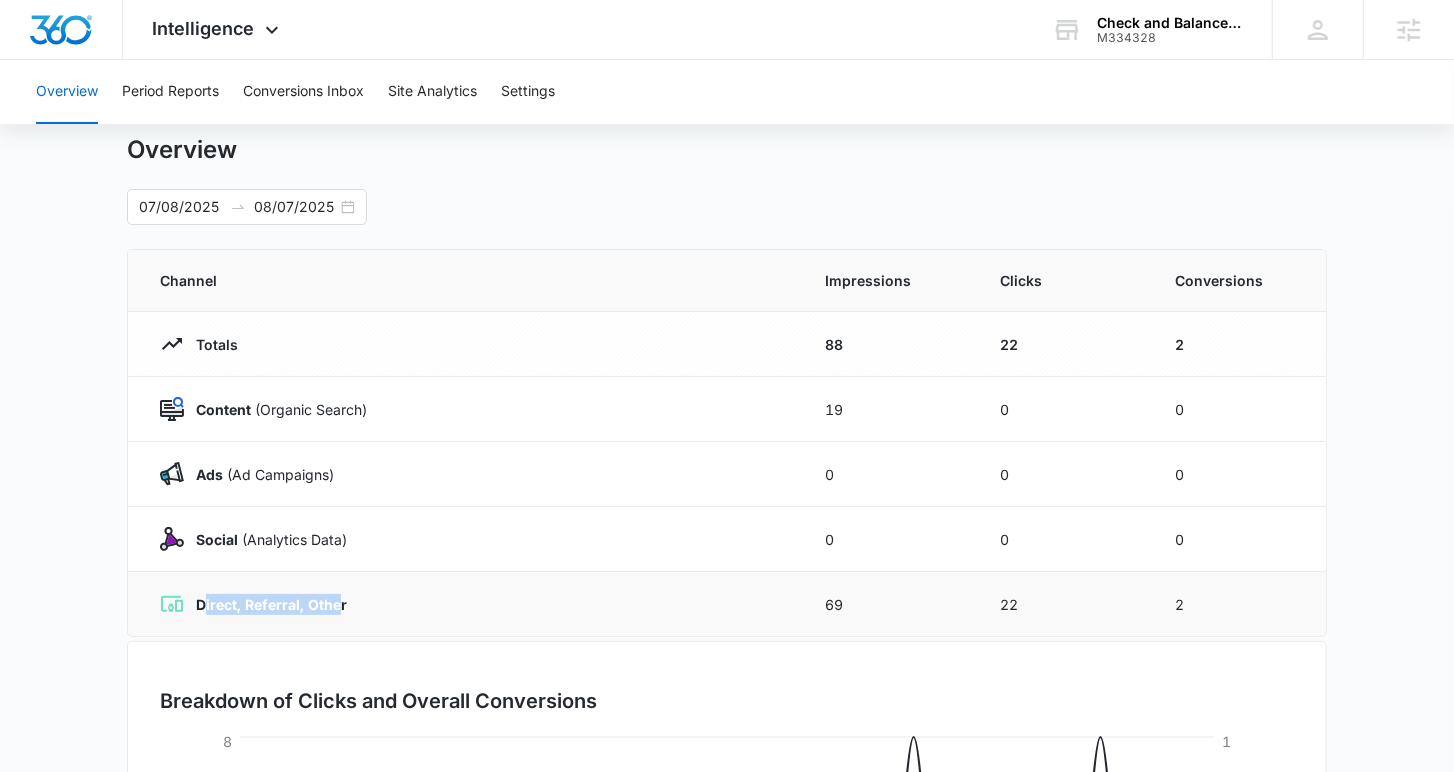drag, startPoint x: 201, startPoint y: 598, endPoint x: 340, endPoint y: 599, distance: 139.0036 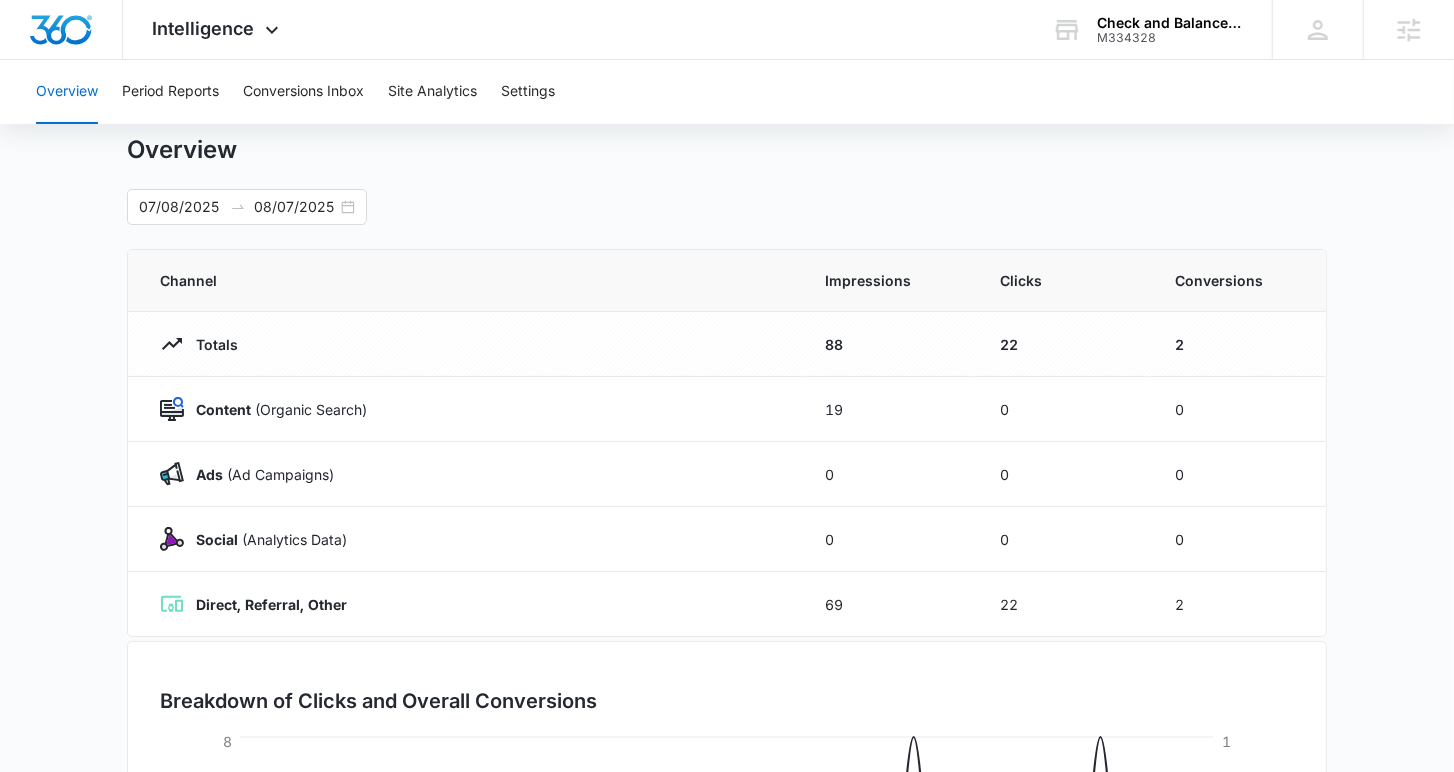 click on "Overview 07/08/2025 08/07/2025 Channel Impressions Clicks Conversions Totals   88 22 2 Content   (Organic Search) 19 0 0 Ads   (Ad Campaigns) 0 0 0 Social   (Analytics Data) 0 0 0 Direct, Referral, Other   69 22 2 Breakdown of Clicks and Overall Conversions 07/08/2025 07/13/2025 07/18/2025 07/23/2025 07/28/2025 08/02/2025 08/07/2025 0 2 4 6 8 Clicks 0 0 1 1 1 Conversions Organic Search Ad Campaigns Social Direct, Referral, Other Conversions" at bounding box center (727, 660) 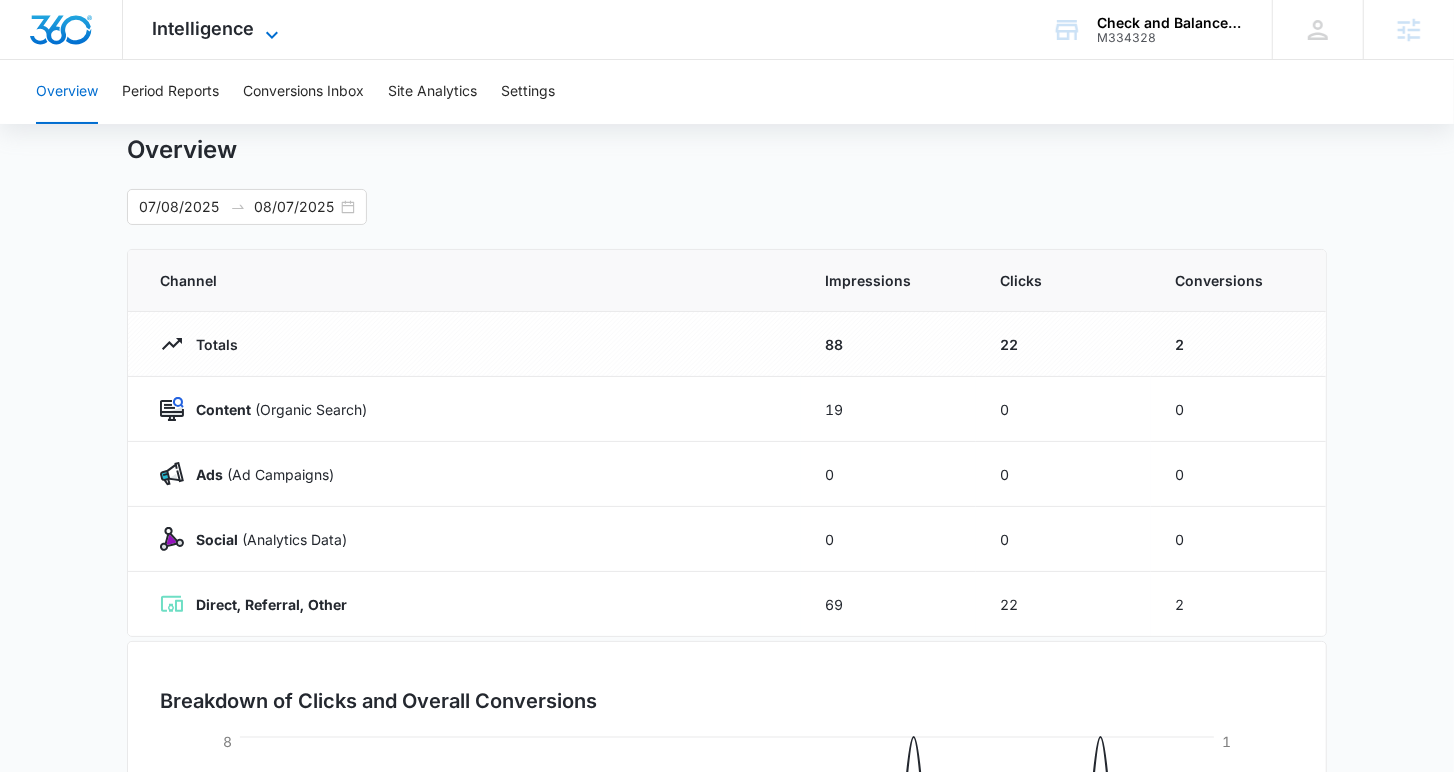 click 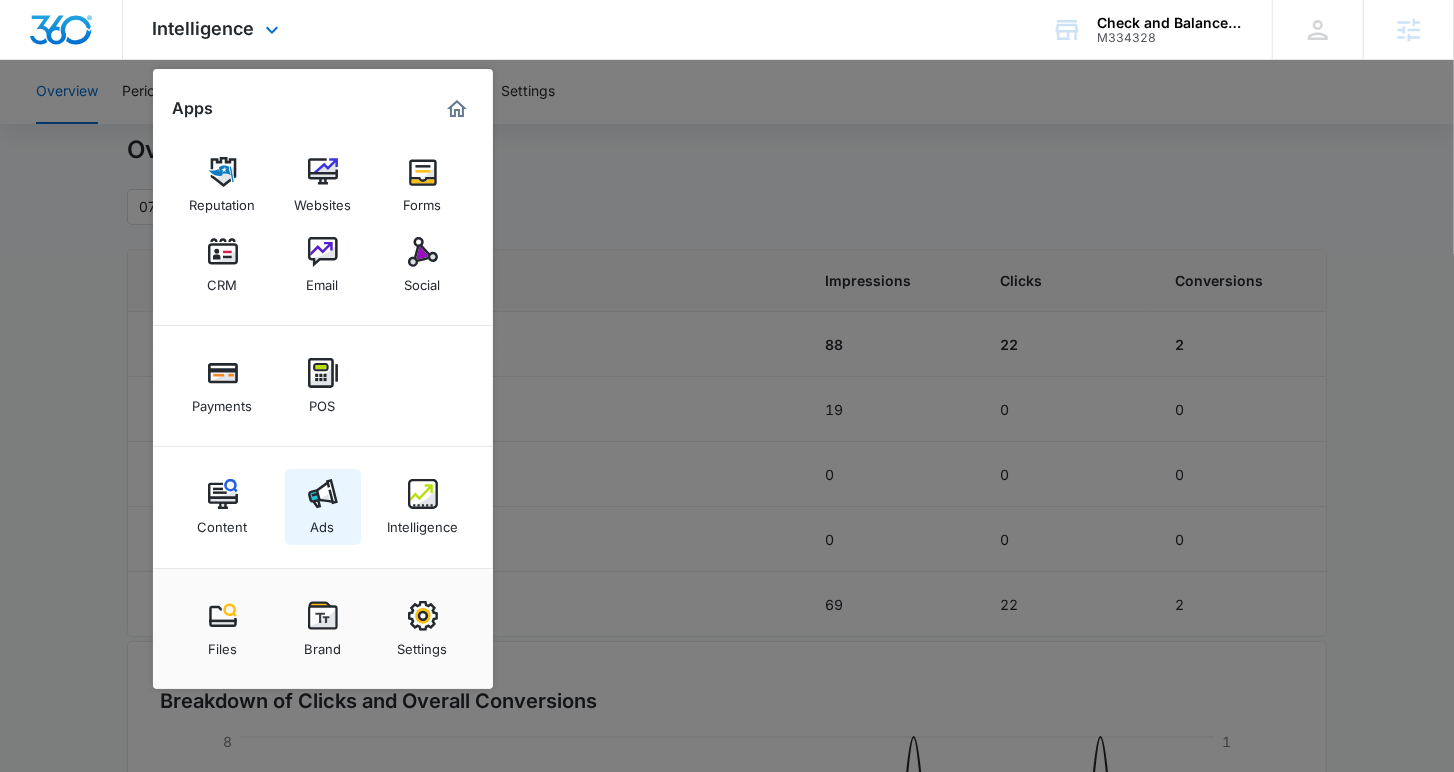 click on "Ads" at bounding box center (323, 507) 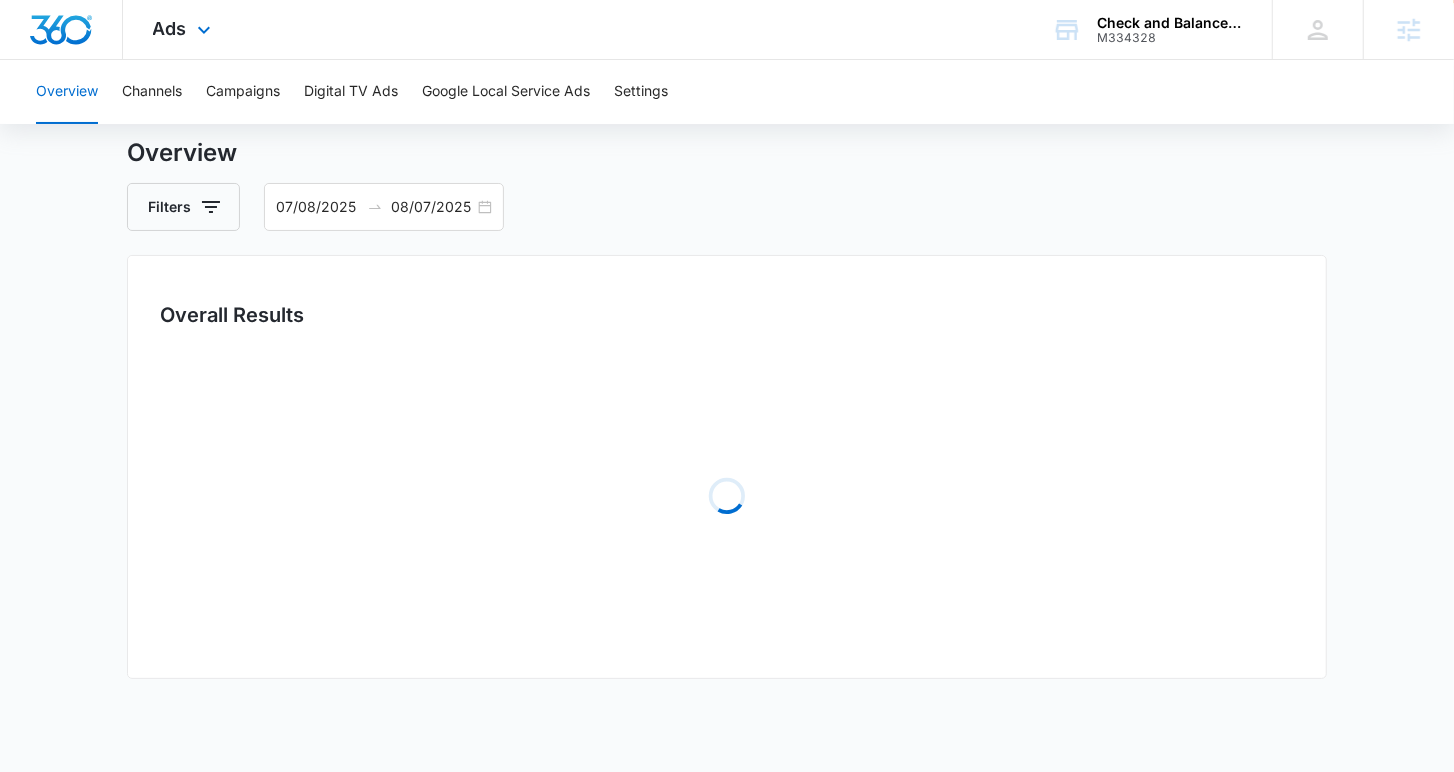 scroll, scrollTop: 0, scrollLeft: 0, axis: both 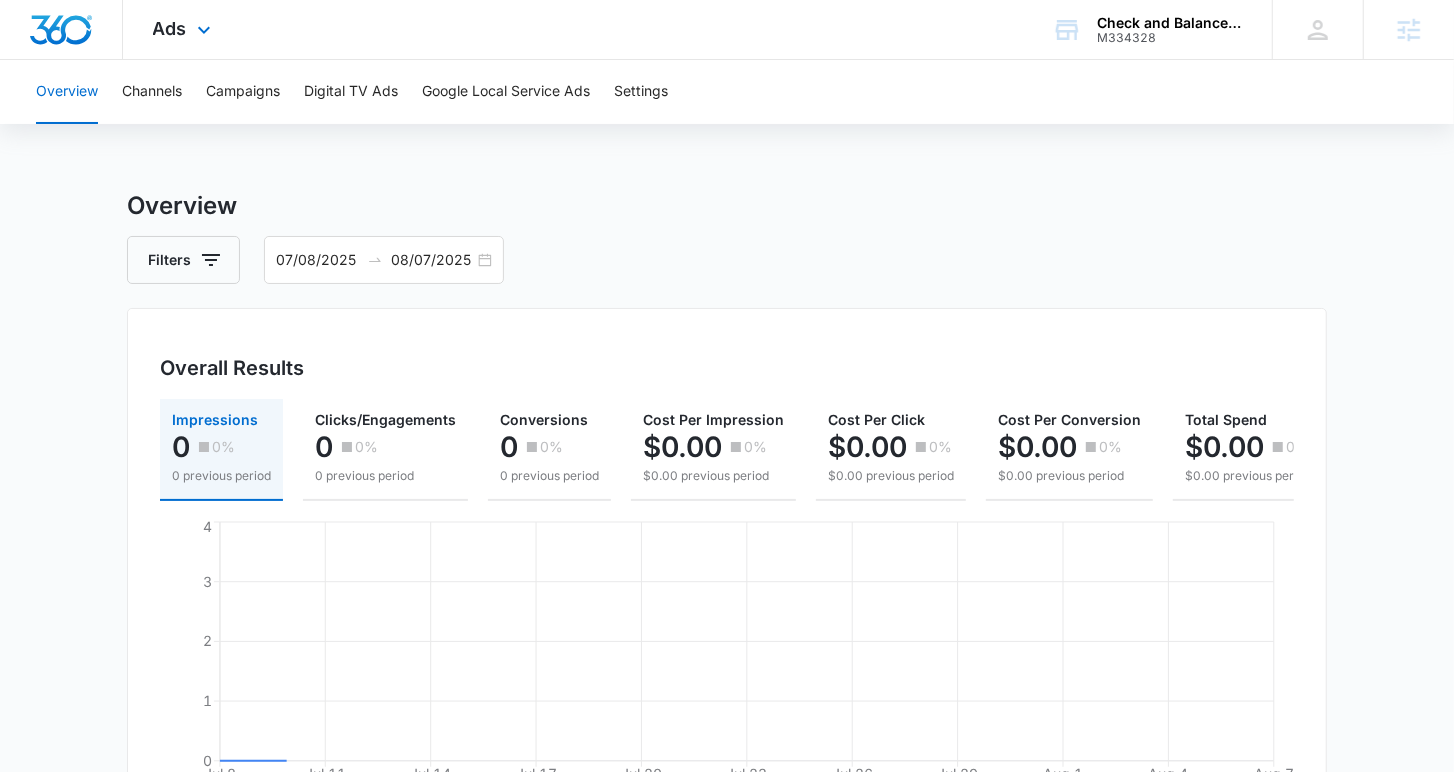 click on "Ads Apps Reputation Websites Forms CRM Email Social Payments POS Content Ads Intelligence Files Brand Settings" at bounding box center (184, 29) 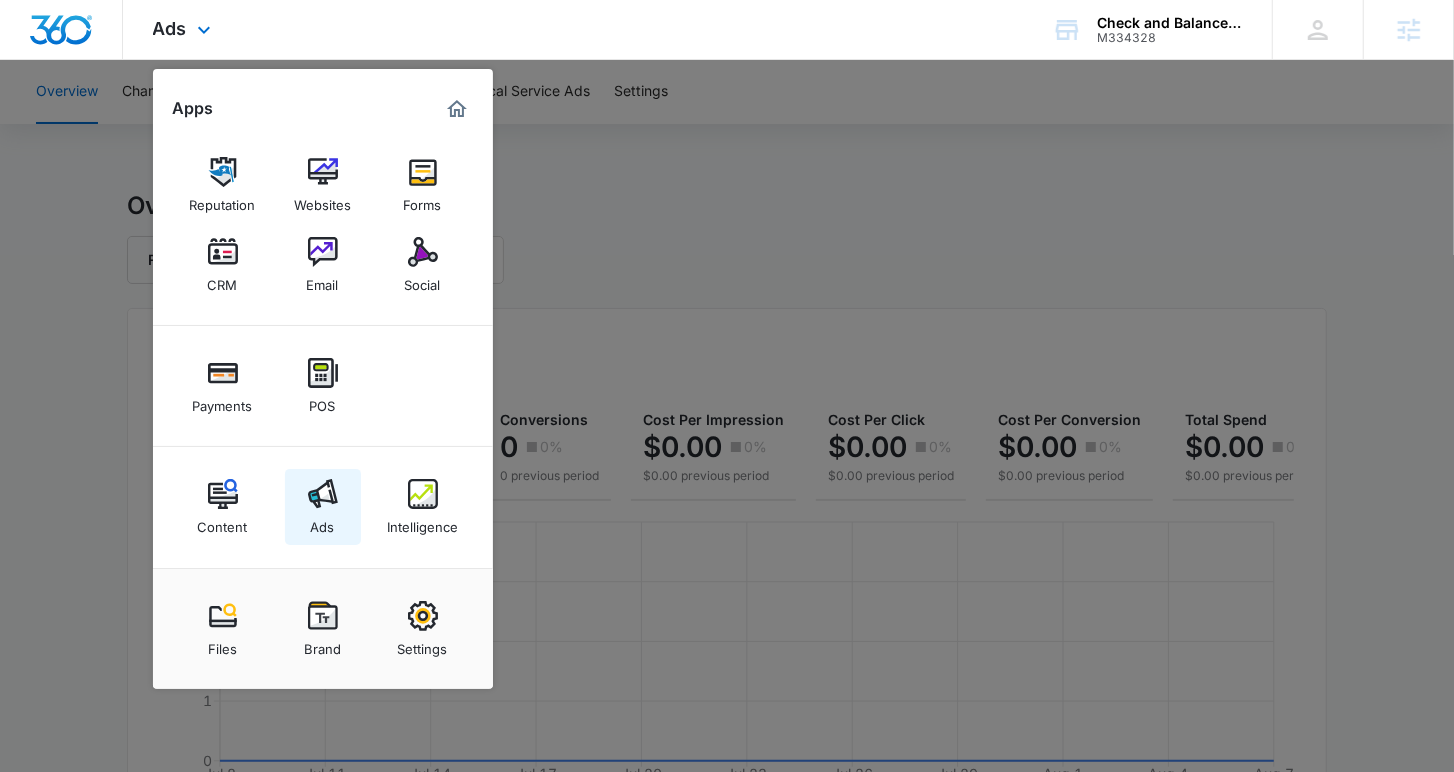 click at bounding box center [323, 494] 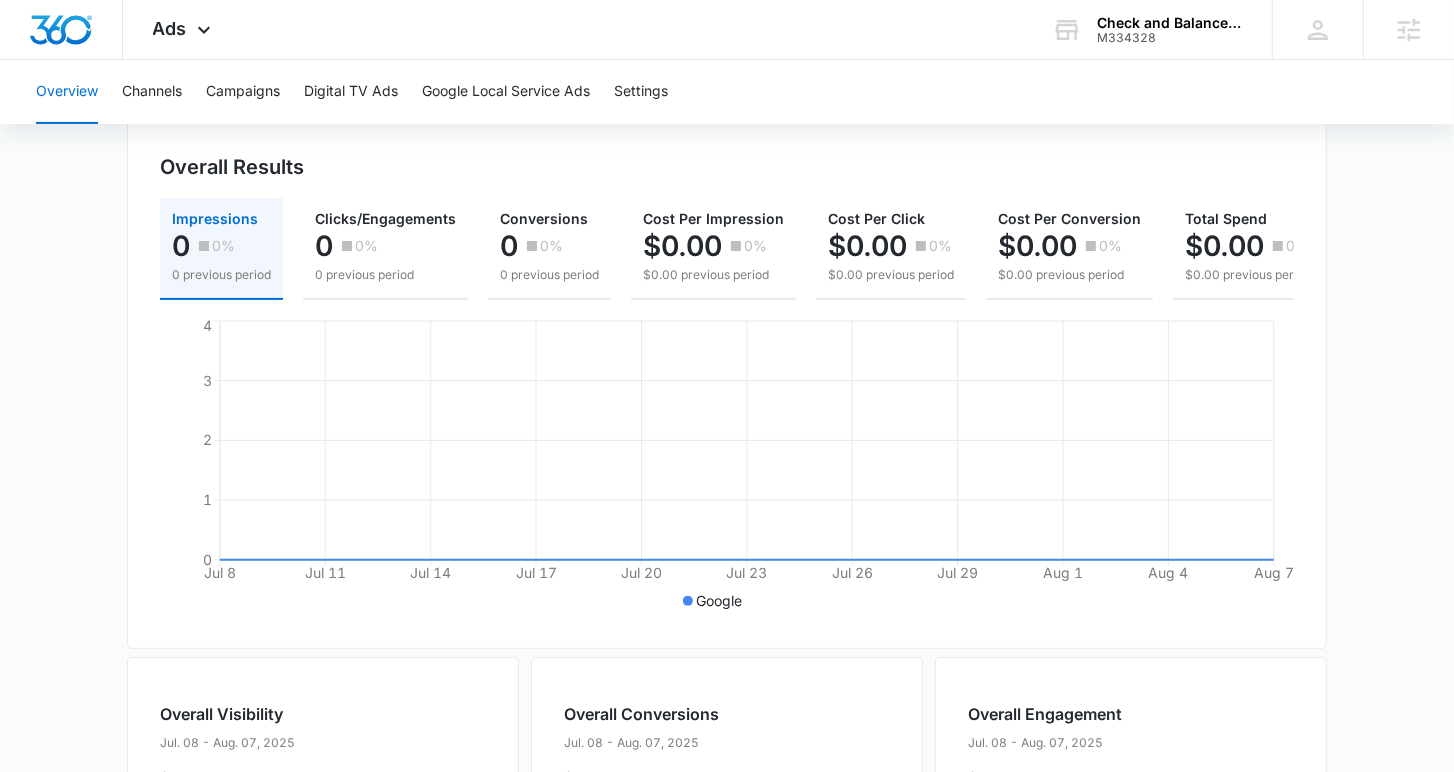 scroll, scrollTop: 185, scrollLeft: 0, axis: vertical 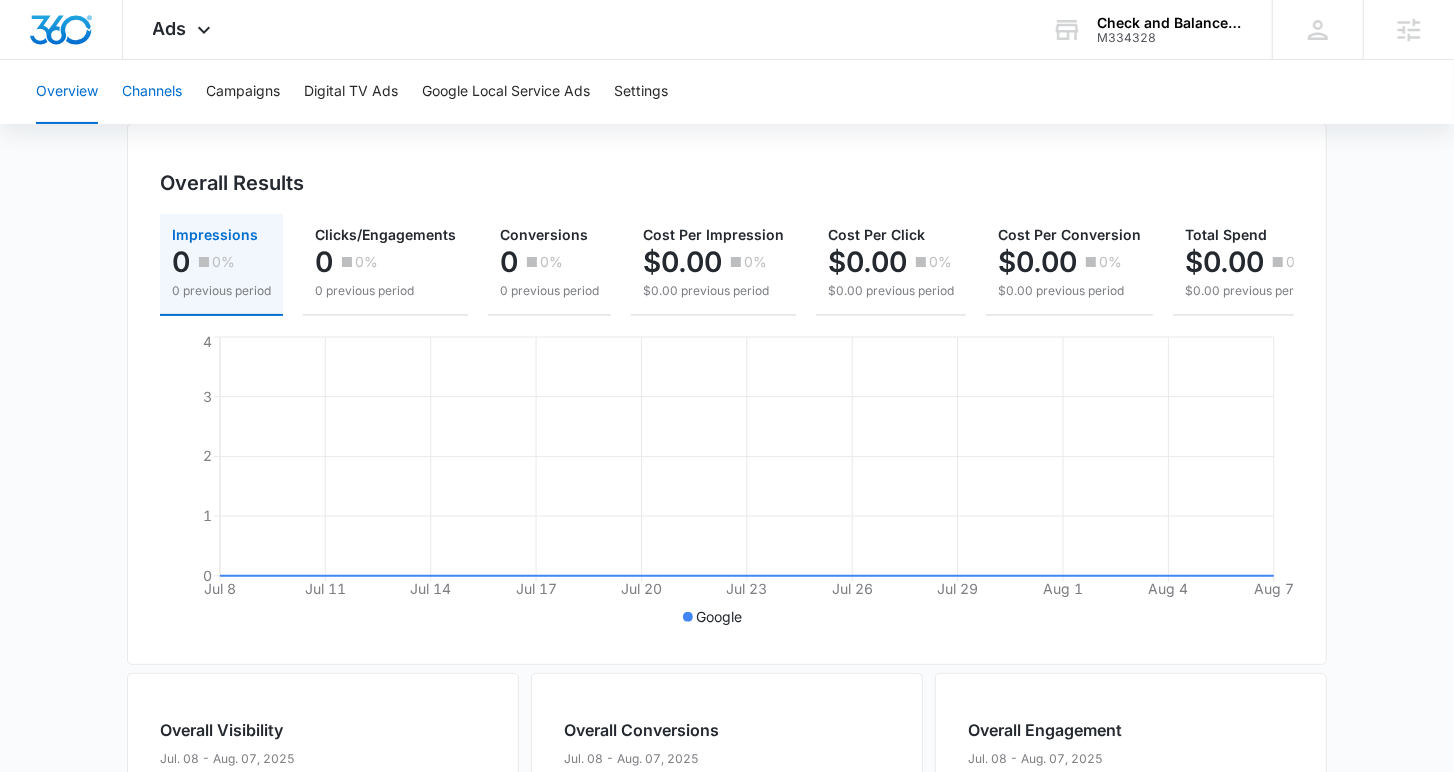 click on "Channels" at bounding box center [152, 92] 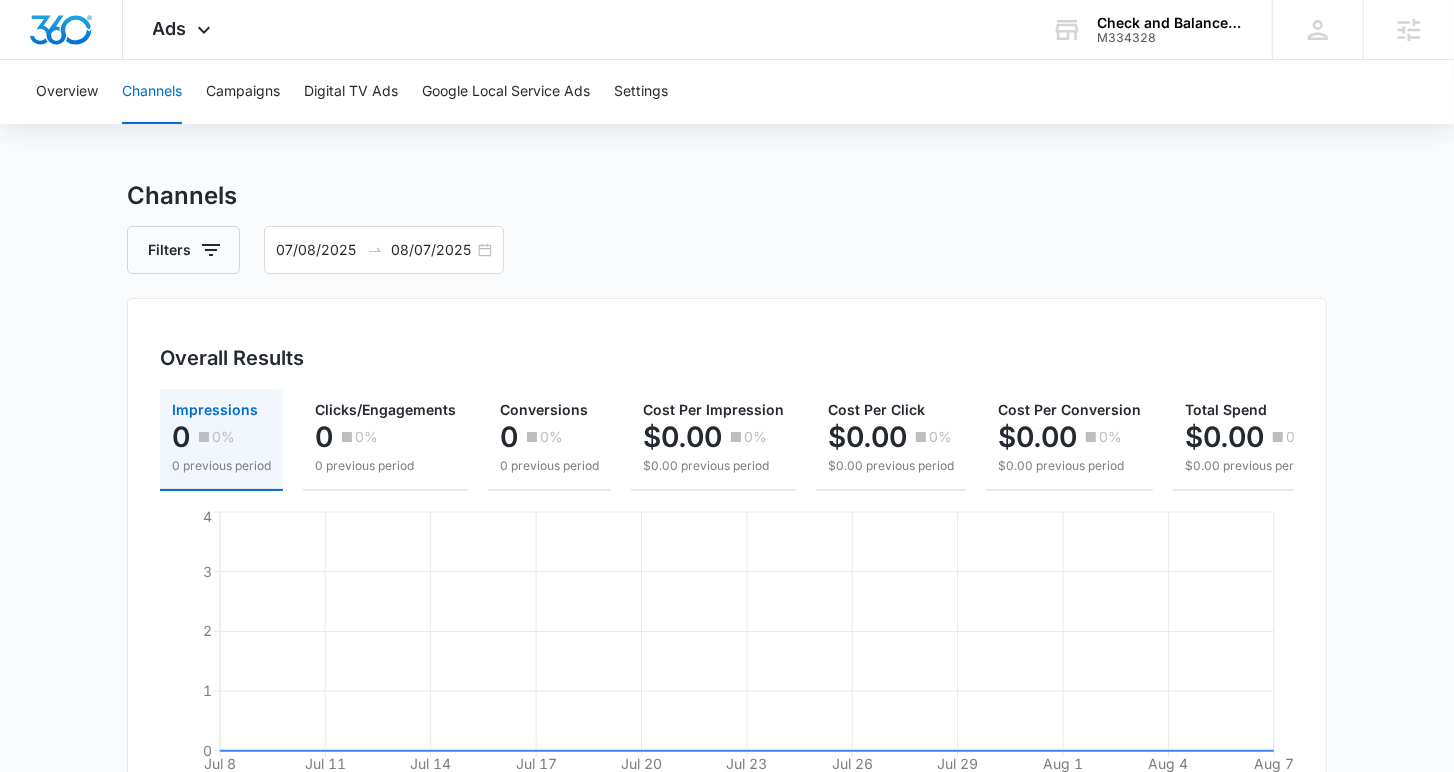scroll, scrollTop: 11, scrollLeft: 0, axis: vertical 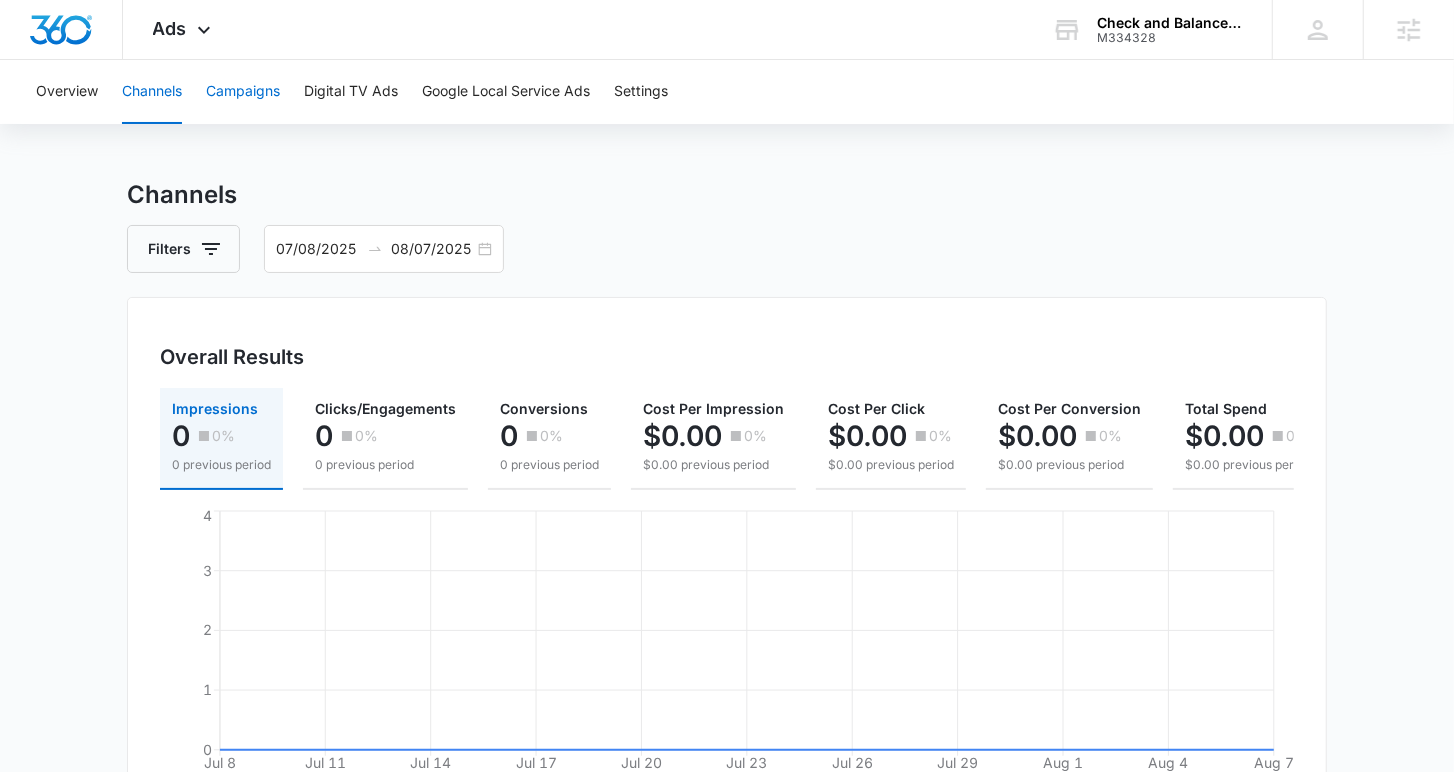 click on "Campaigns" at bounding box center (243, 92) 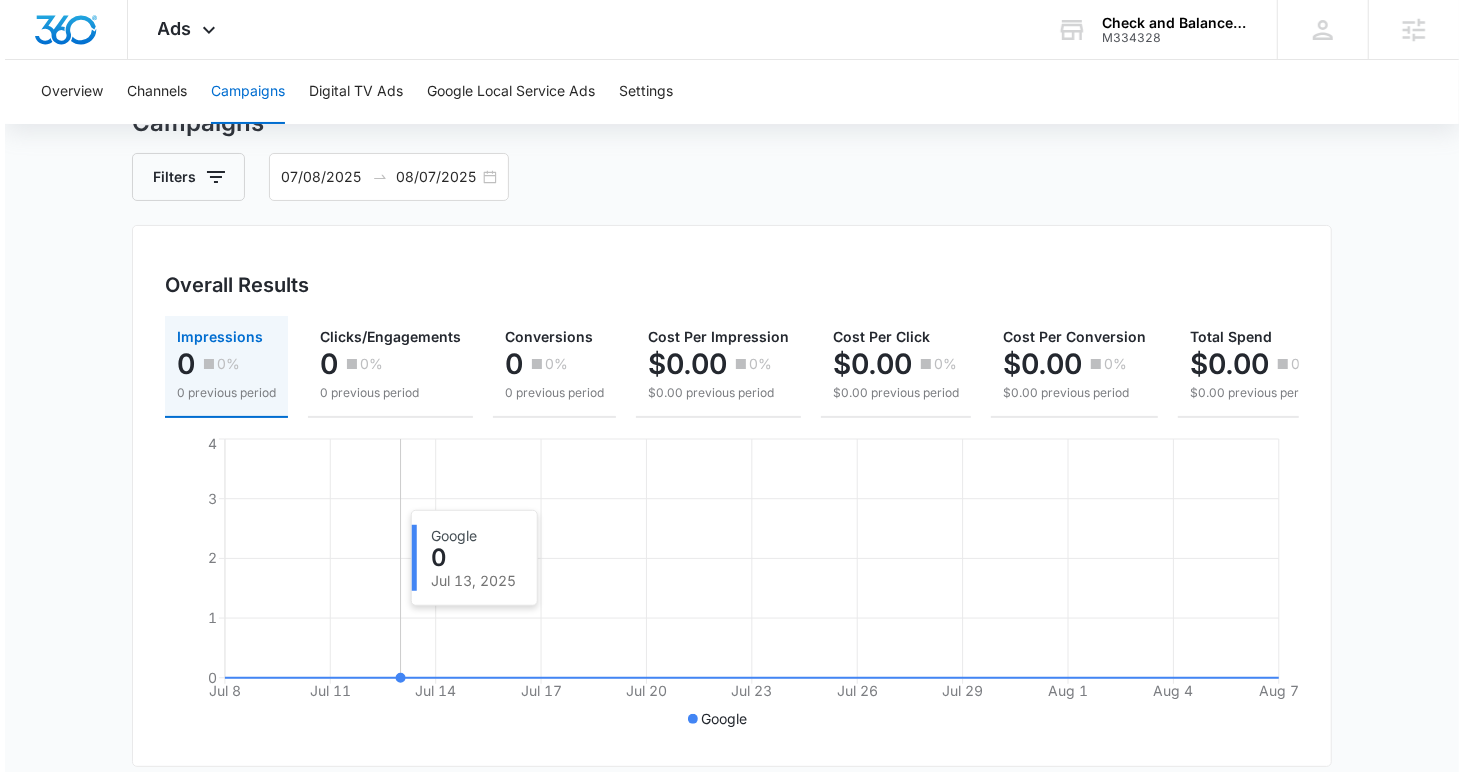 scroll, scrollTop: 0, scrollLeft: 0, axis: both 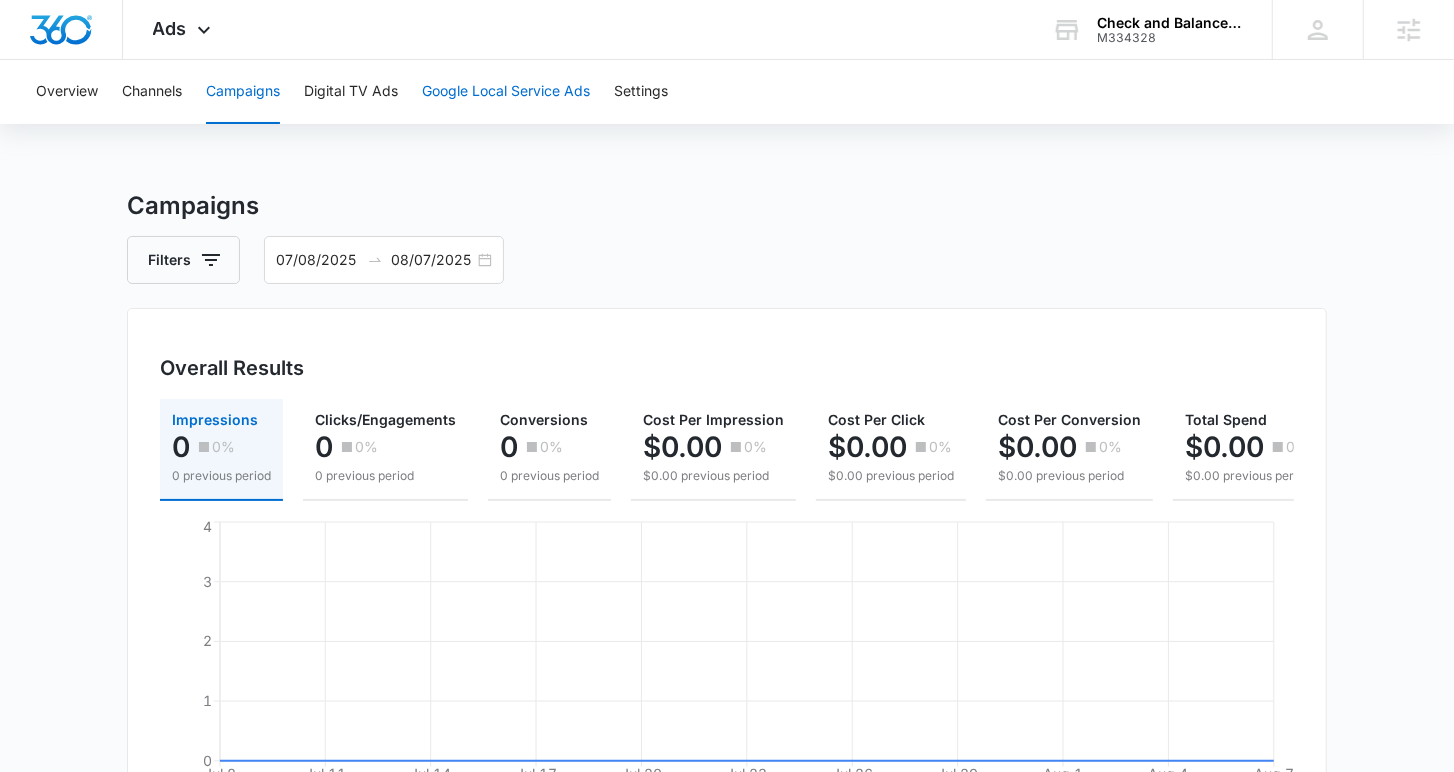 click on "Google Local Service Ads" at bounding box center [506, 92] 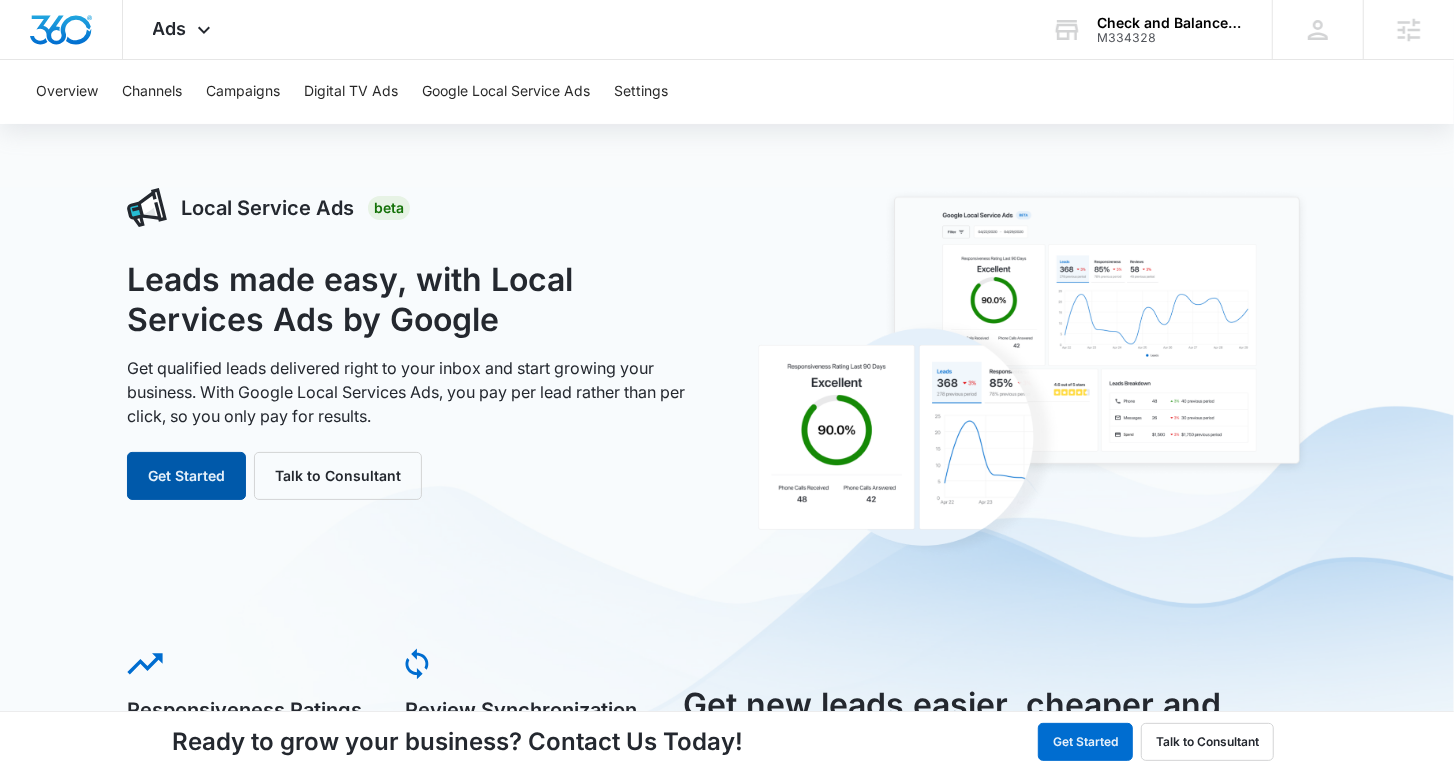 click on "Get Started" at bounding box center (186, 476) 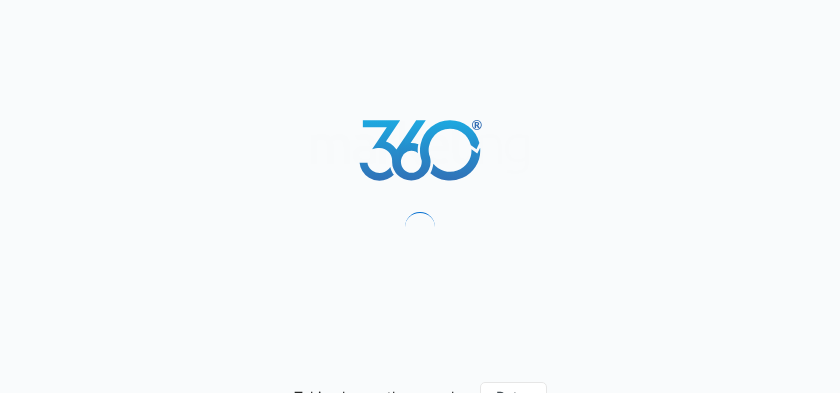 scroll, scrollTop: 0, scrollLeft: 0, axis: both 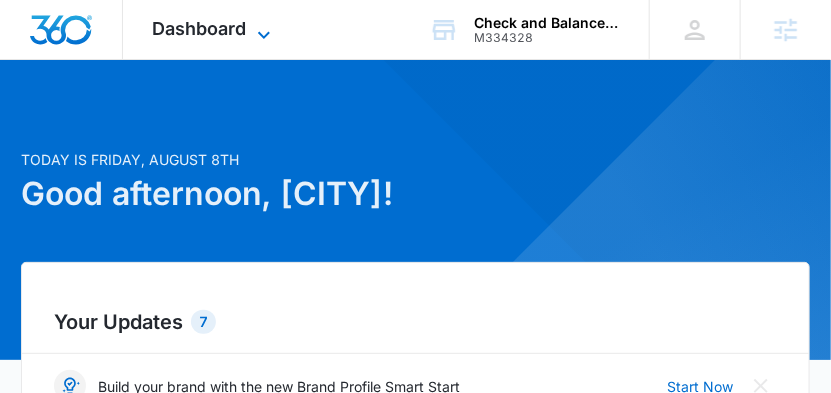 click on "Dashboard Apps Reputation Websites Forms CRM Email Social Payments POS Content Ads Intelligence Files Brand Settings" at bounding box center (214, 29) 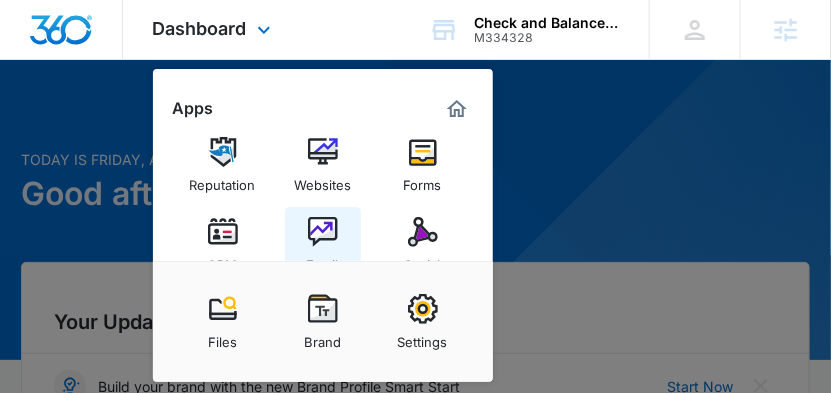scroll, scrollTop: 72, scrollLeft: 0, axis: vertical 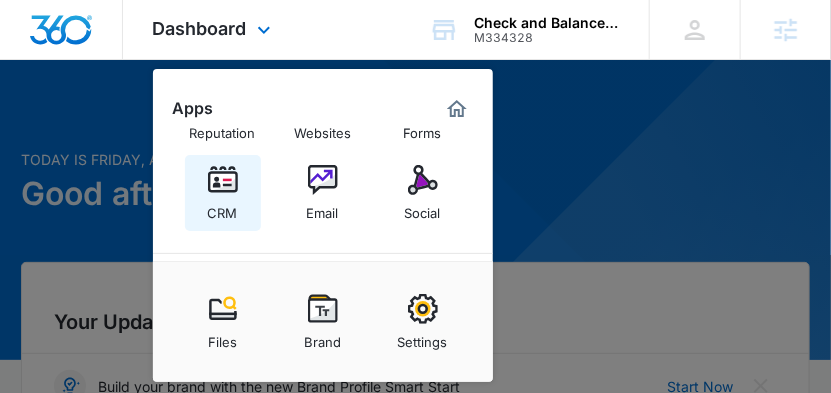 click on "CRM" at bounding box center (223, 193) 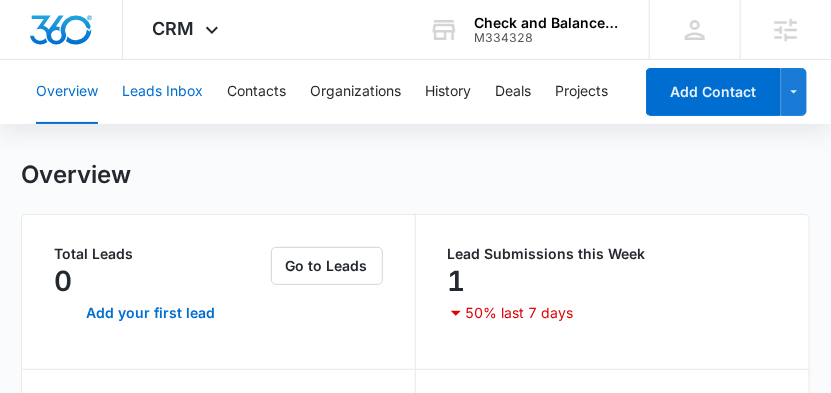 scroll, scrollTop: 25, scrollLeft: 0, axis: vertical 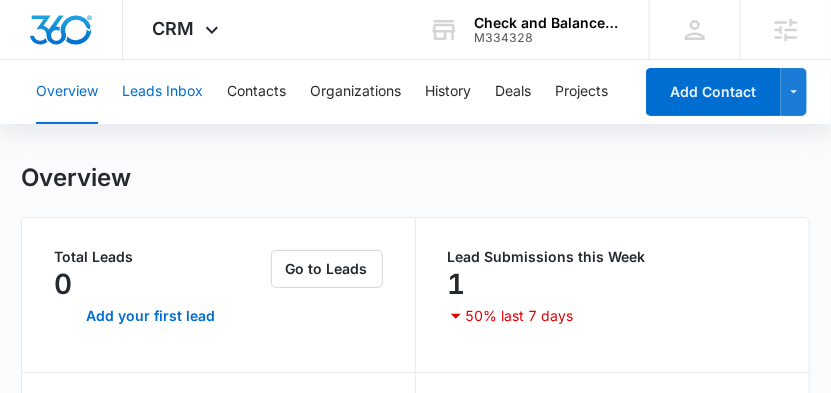 click on "Leads Inbox" at bounding box center (162, 92) 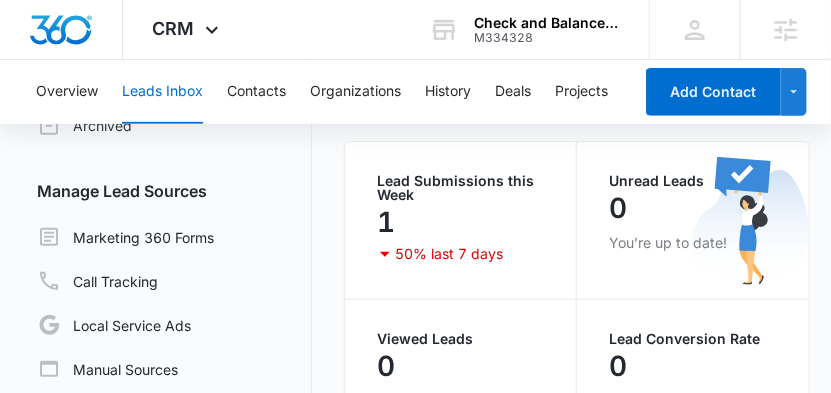 scroll, scrollTop: 145, scrollLeft: 0, axis: vertical 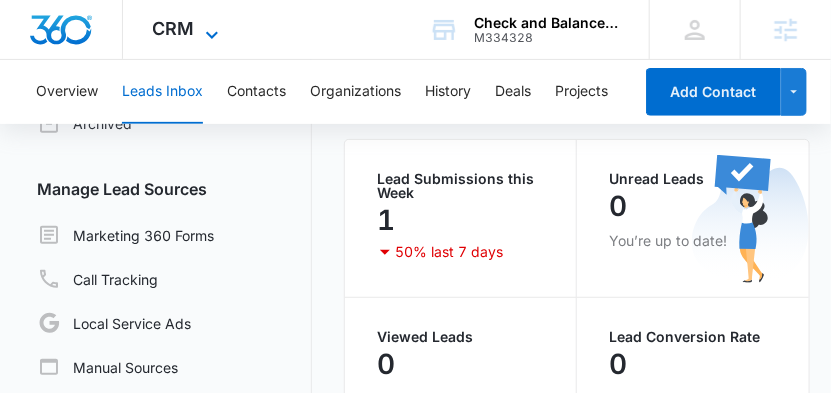 click 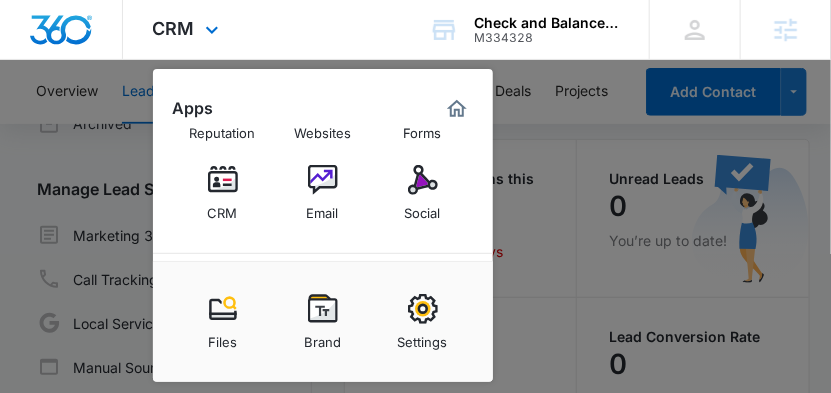 click at bounding box center (61, 30) 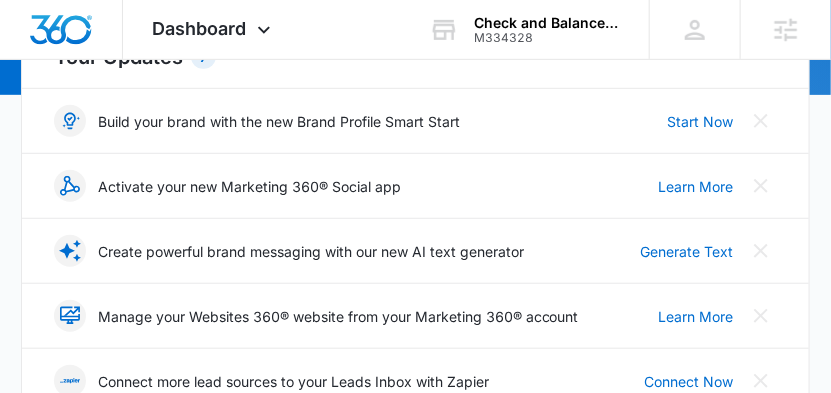scroll, scrollTop: 308, scrollLeft: 0, axis: vertical 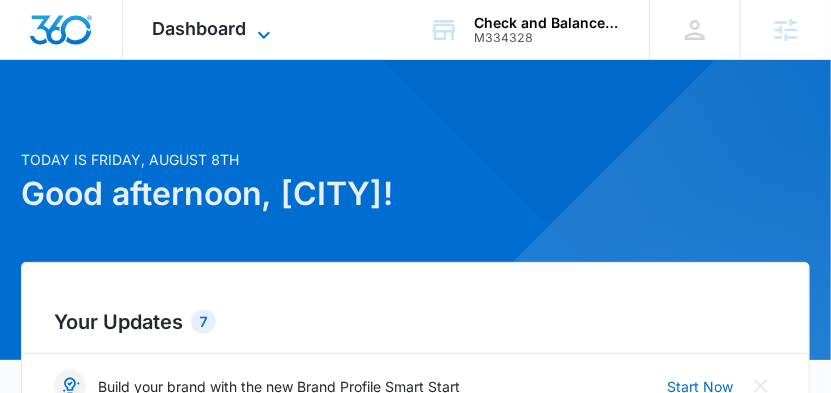 click 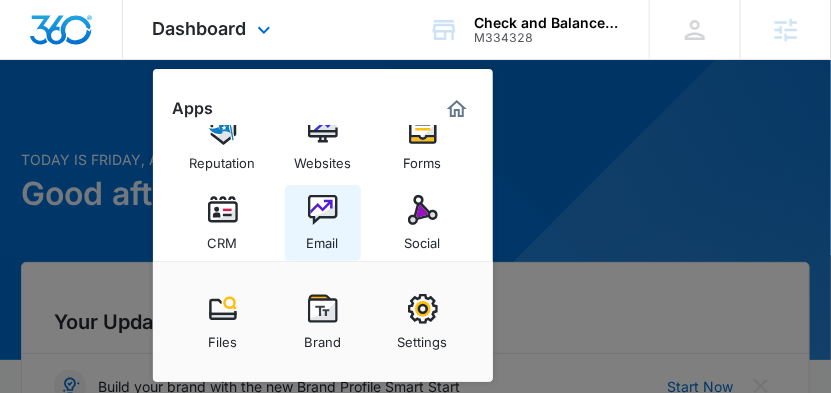 scroll, scrollTop: 0, scrollLeft: 0, axis: both 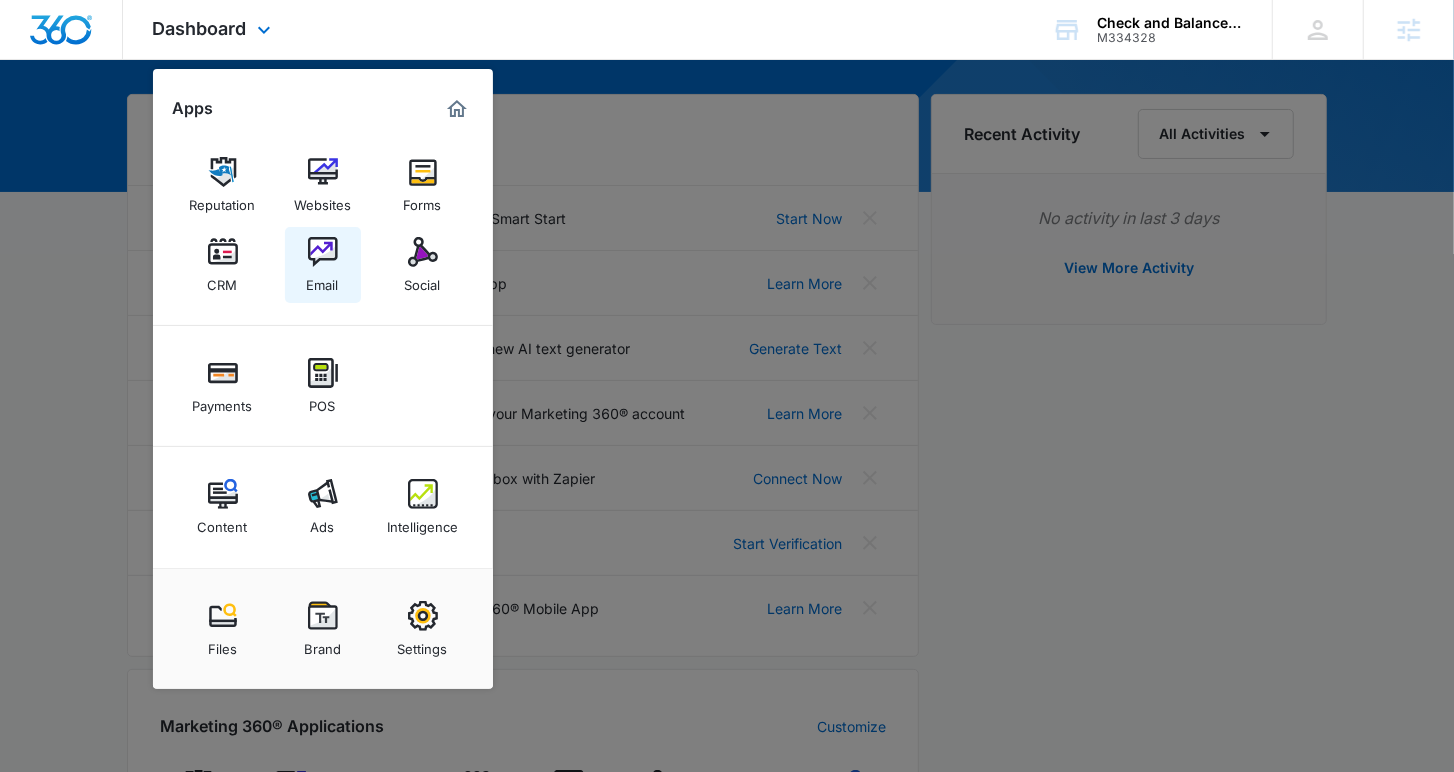 click on "Email" at bounding box center (323, 280) 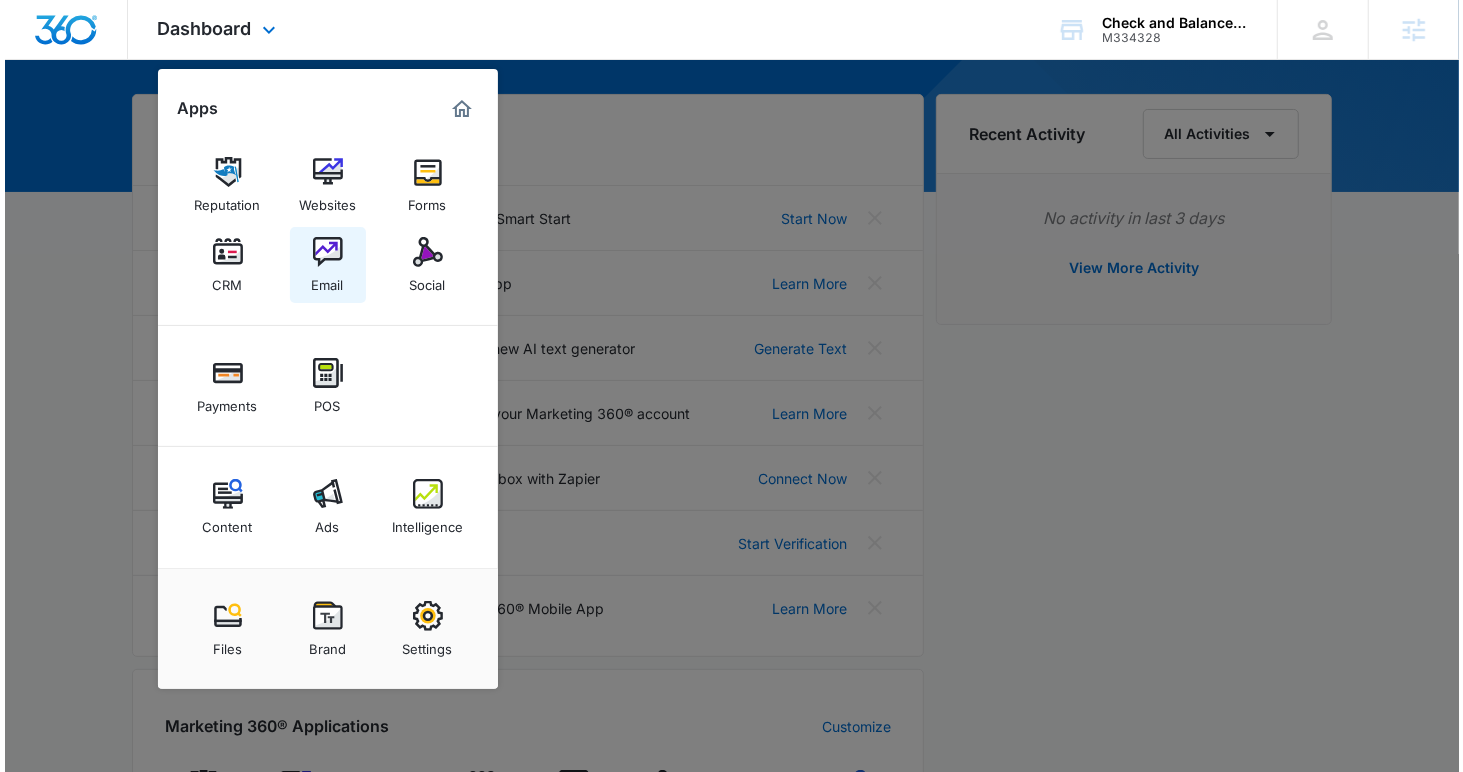 scroll, scrollTop: 0, scrollLeft: 0, axis: both 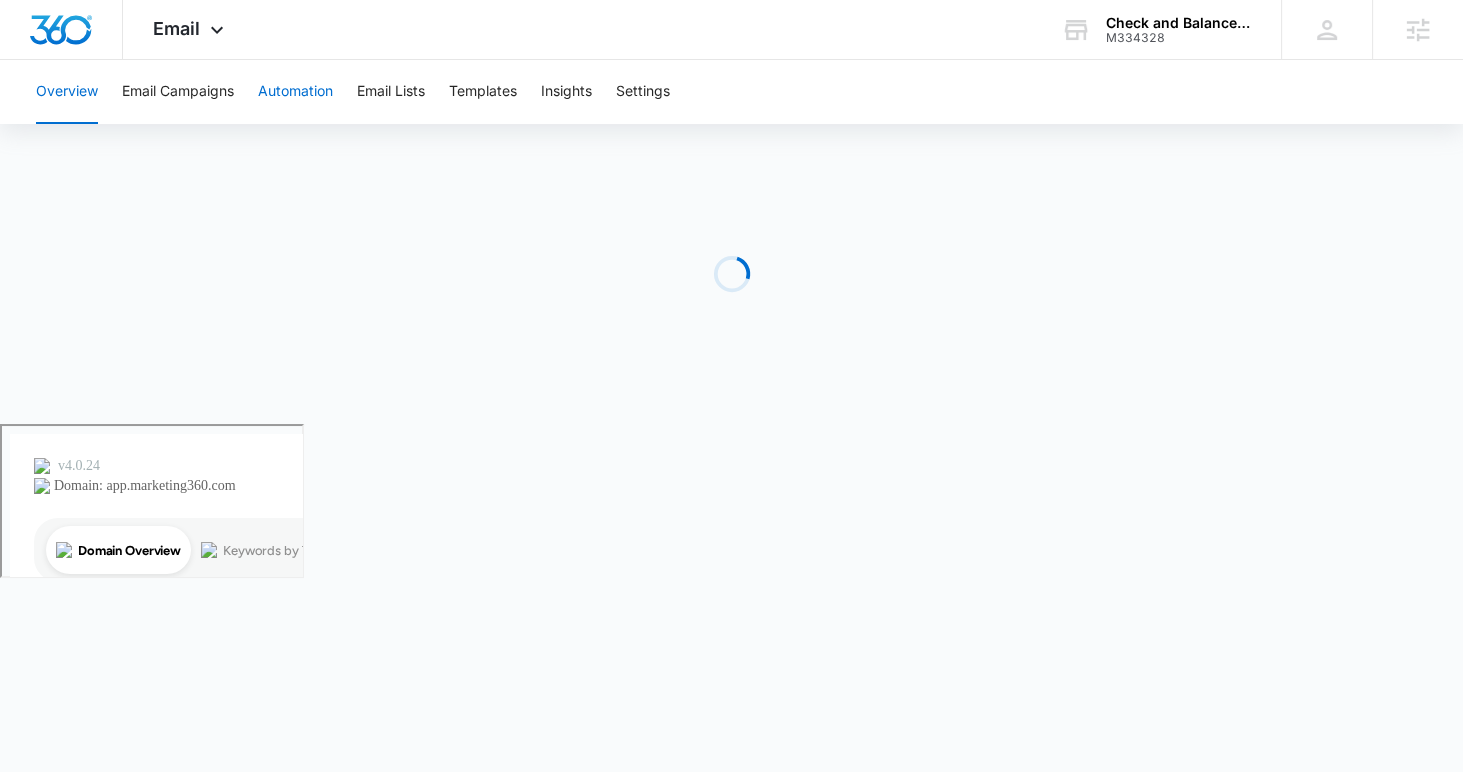 click on "Automation" at bounding box center (295, 92) 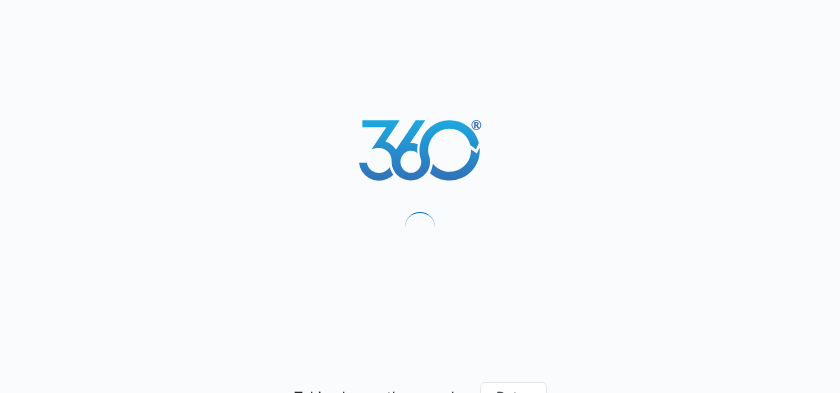 scroll, scrollTop: 0, scrollLeft: 0, axis: both 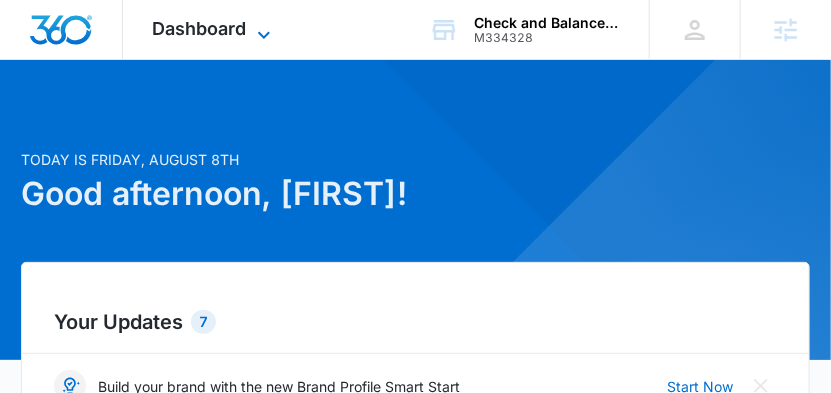 click on "Dashboard" at bounding box center (200, 28) 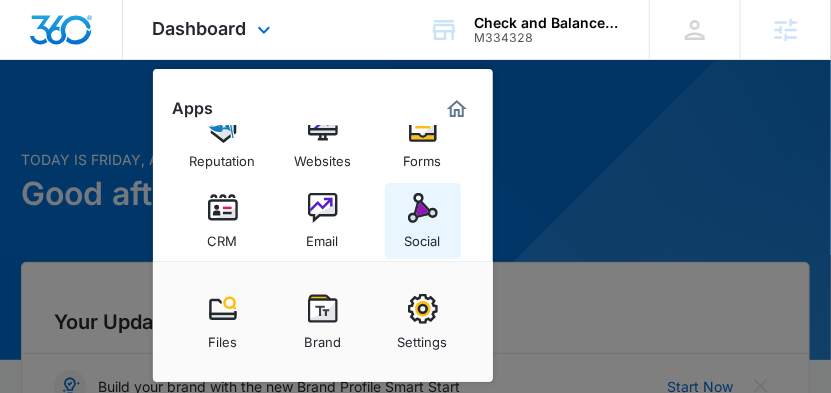 scroll, scrollTop: 58, scrollLeft: 0, axis: vertical 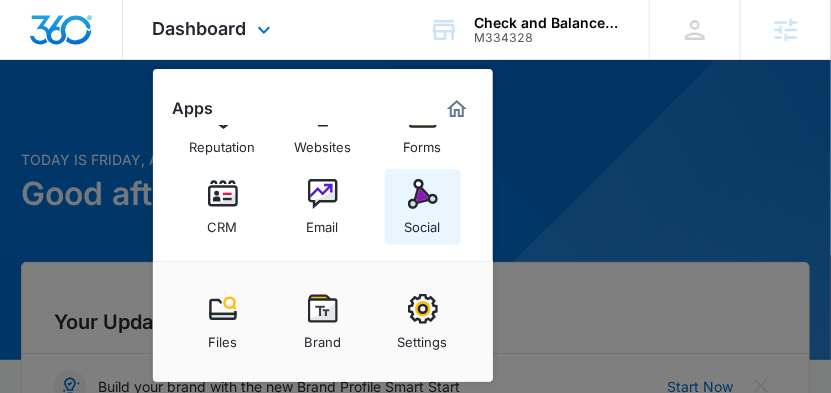 click on "Social" at bounding box center (423, 222) 